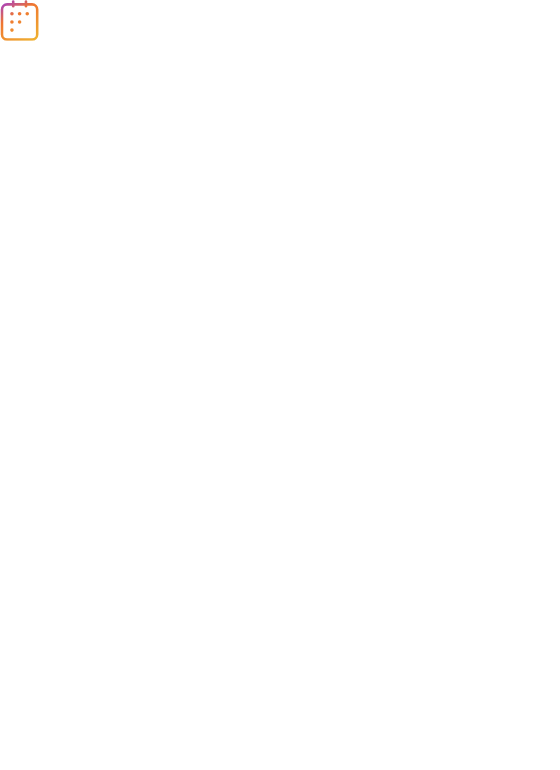 scroll, scrollTop: 0, scrollLeft: 0, axis: both 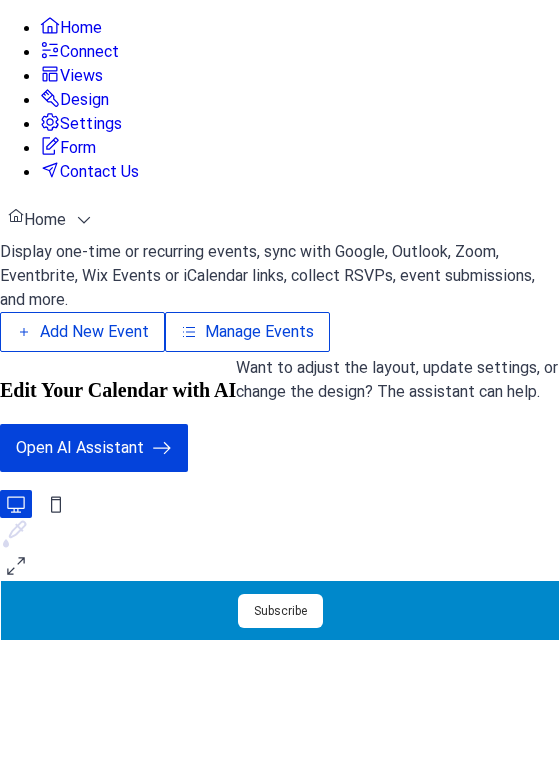 click on "Manage Events" at bounding box center [259, 332] 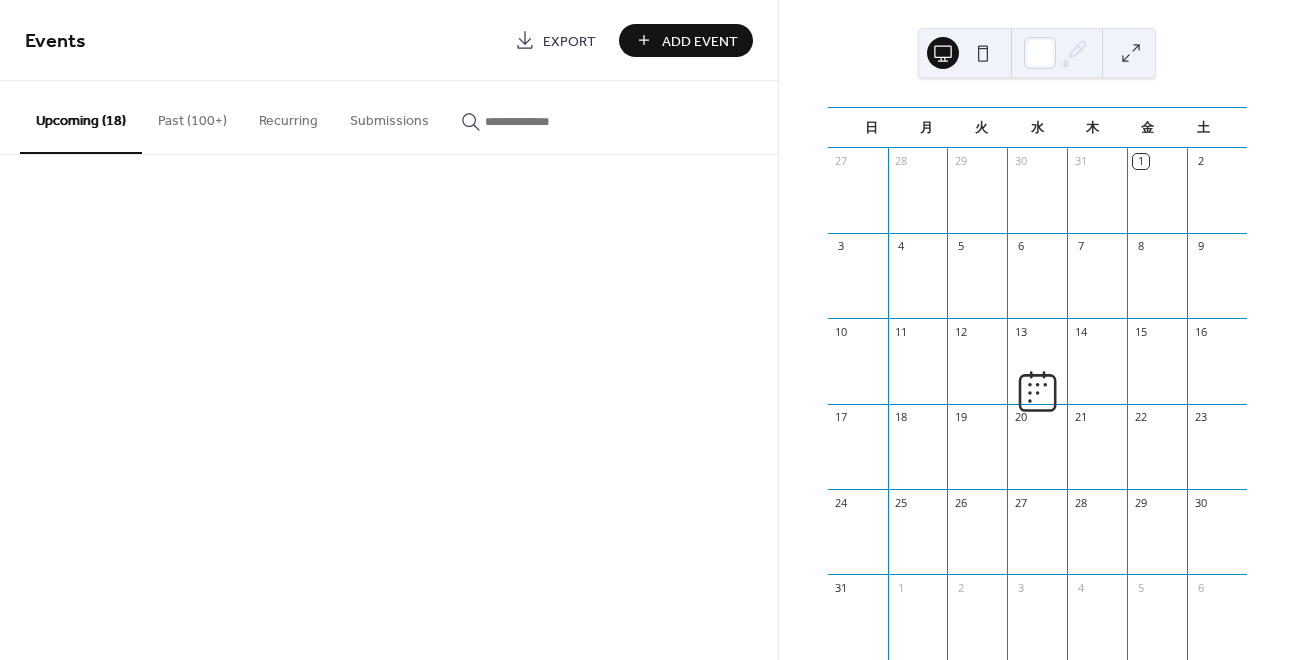 scroll, scrollTop: 0, scrollLeft: 0, axis: both 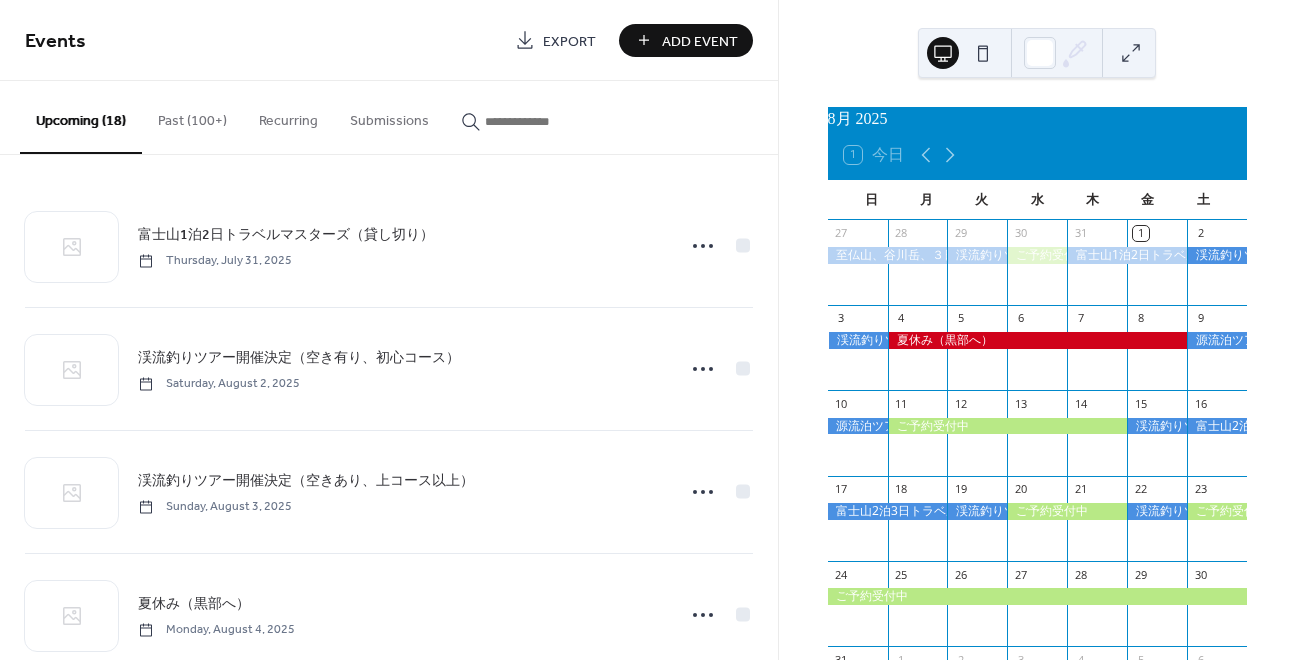 click on "Past (100+)" at bounding box center [192, 116] 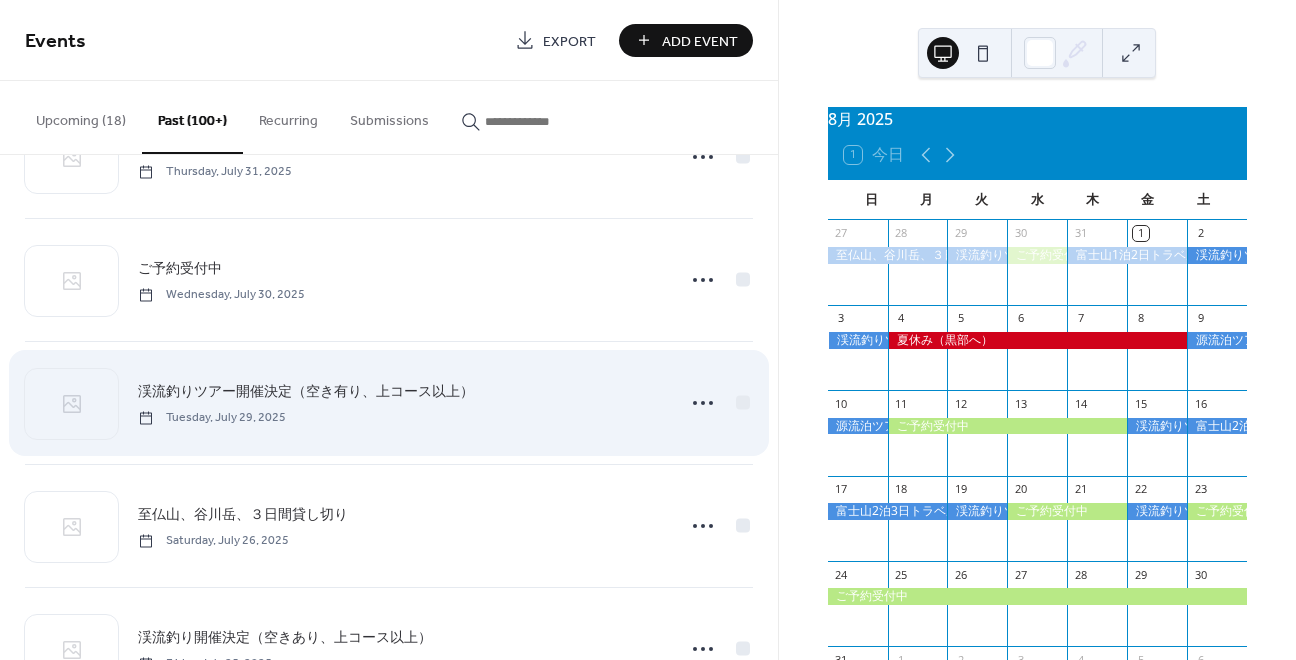 scroll, scrollTop: 88, scrollLeft: 0, axis: vertical 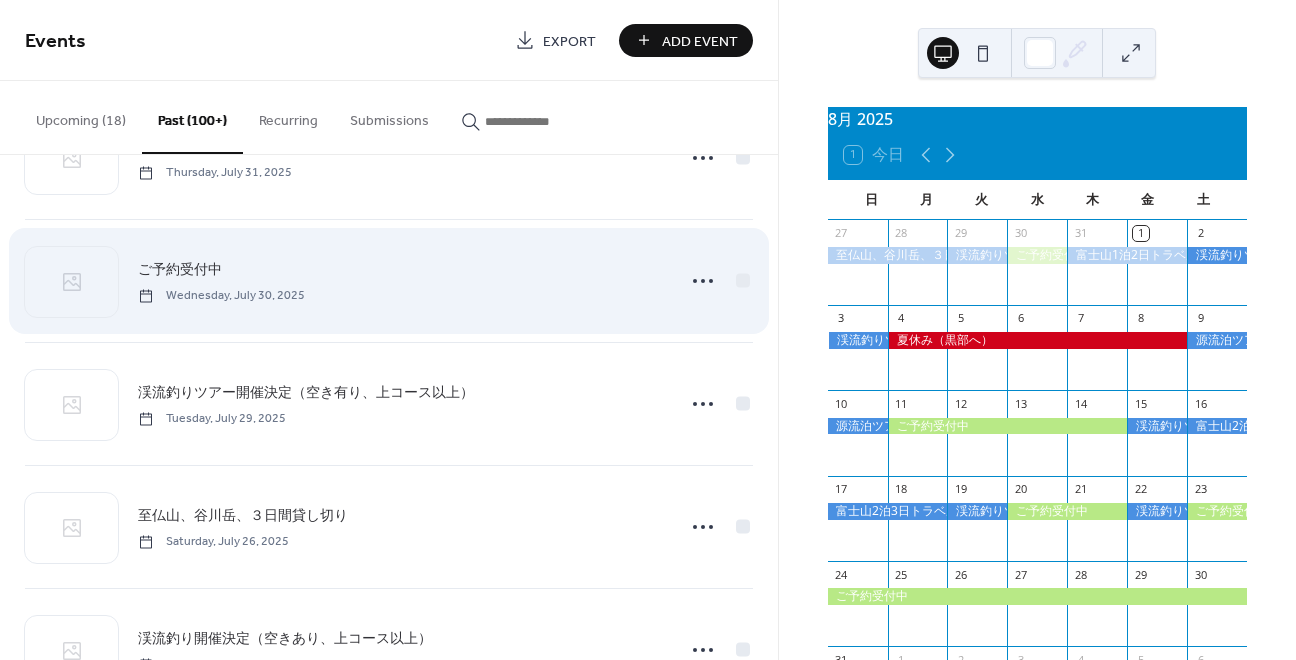 click on "ご予約受付中" at bounding box center [180, 270] 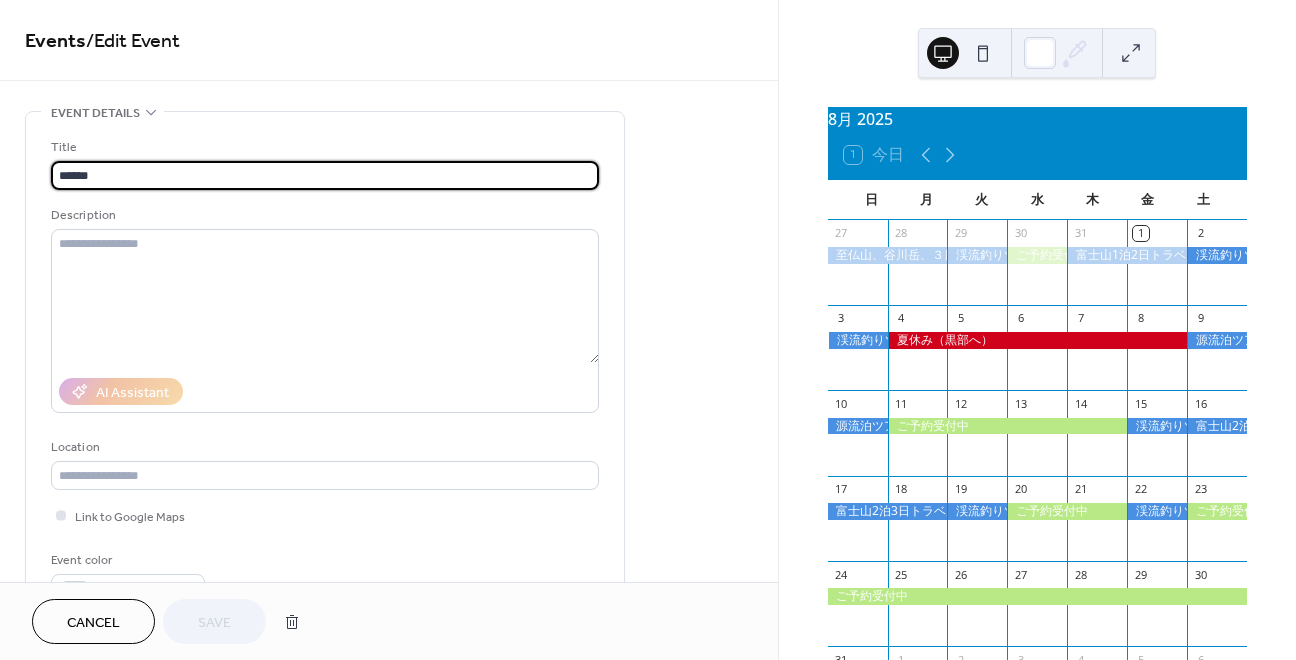 scroll, scrollTop: 10, scrollLeft: 0, axis: vertical 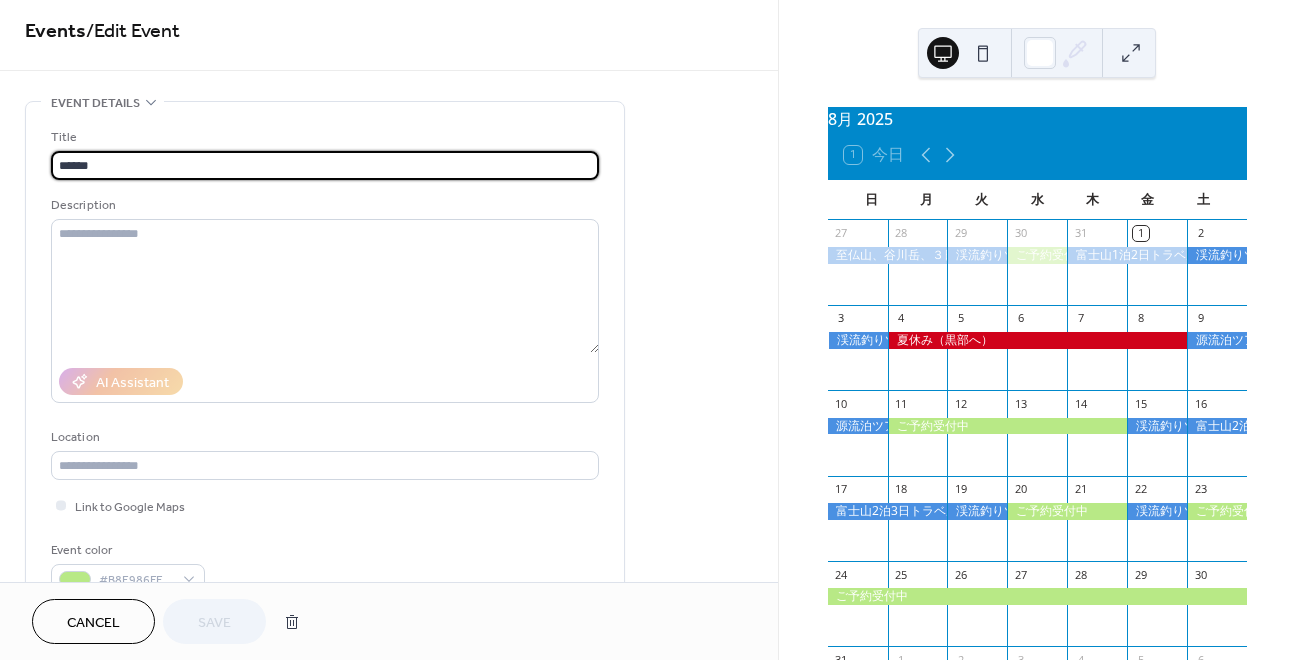 click on "******" at bounding box center [325, 165] 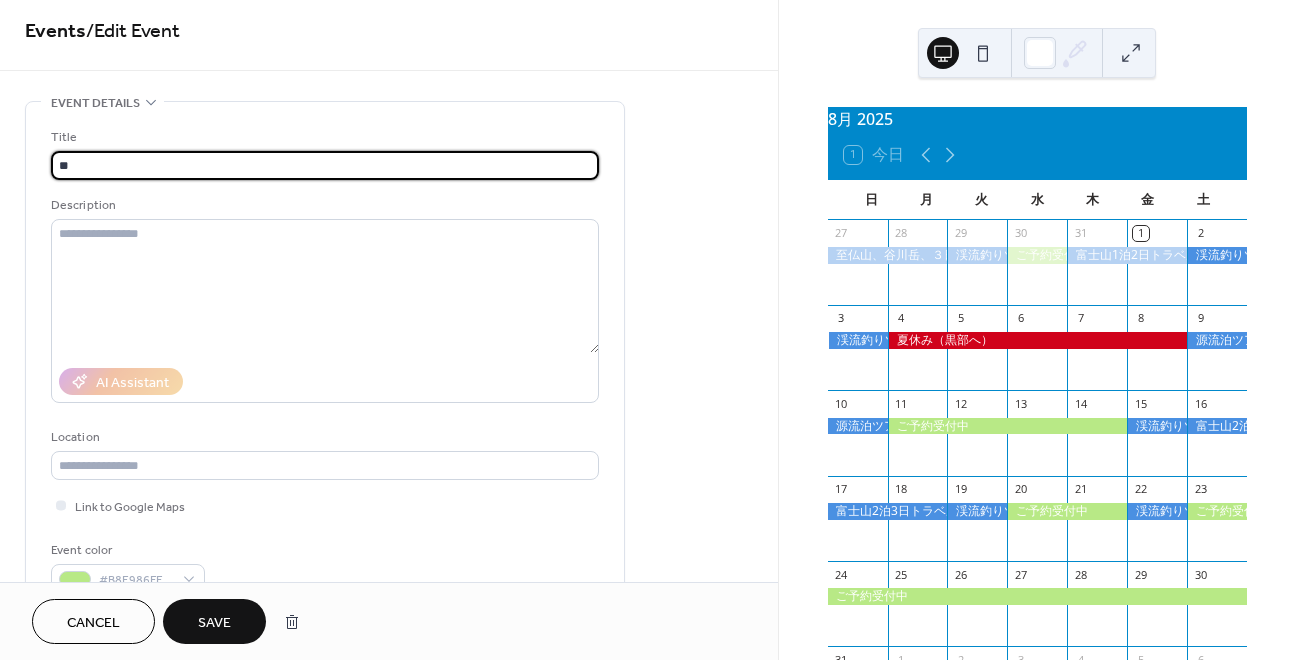 type on "*" 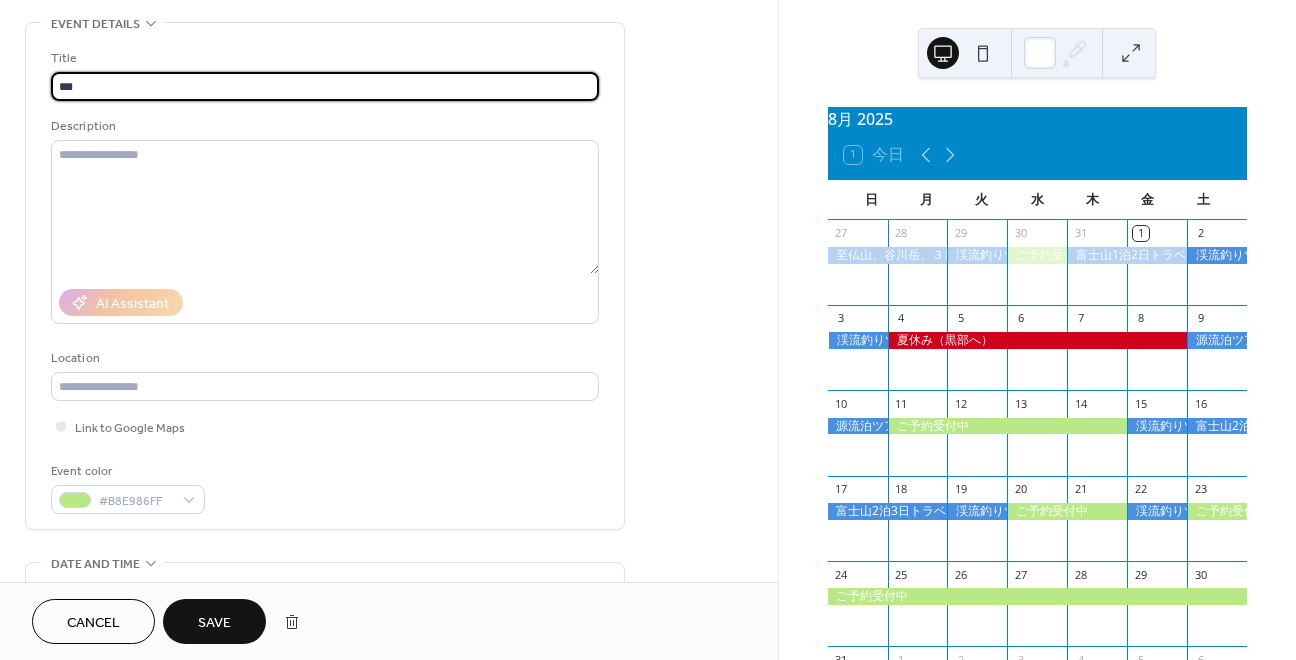 scroll, scrollTop: 92, scrollLeft: 0, axis: vertical 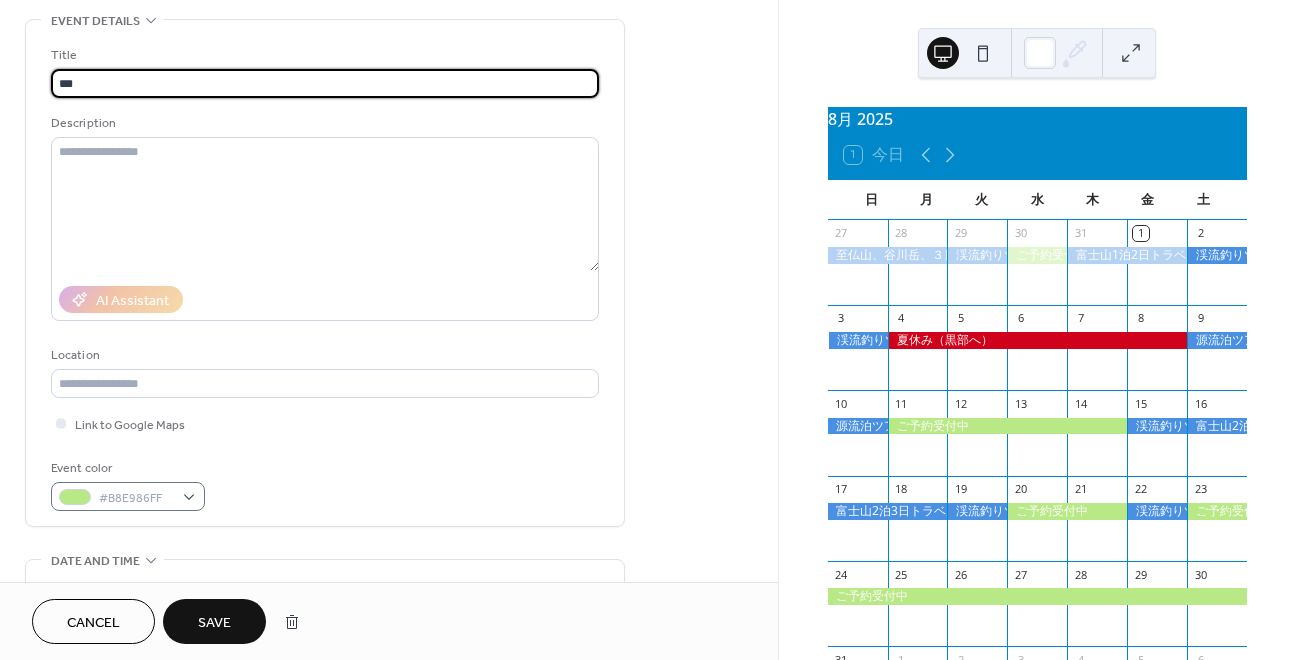 type on "***" 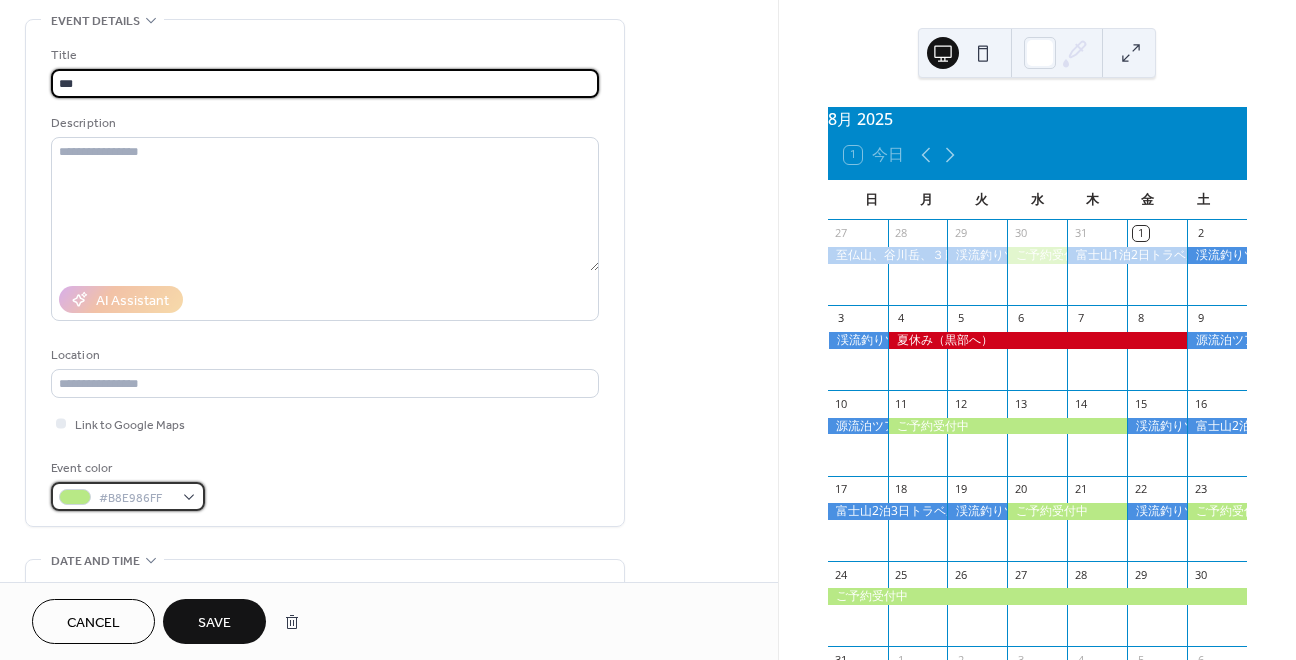 click on "#B8E986FF" at bounding box center (136, 498) 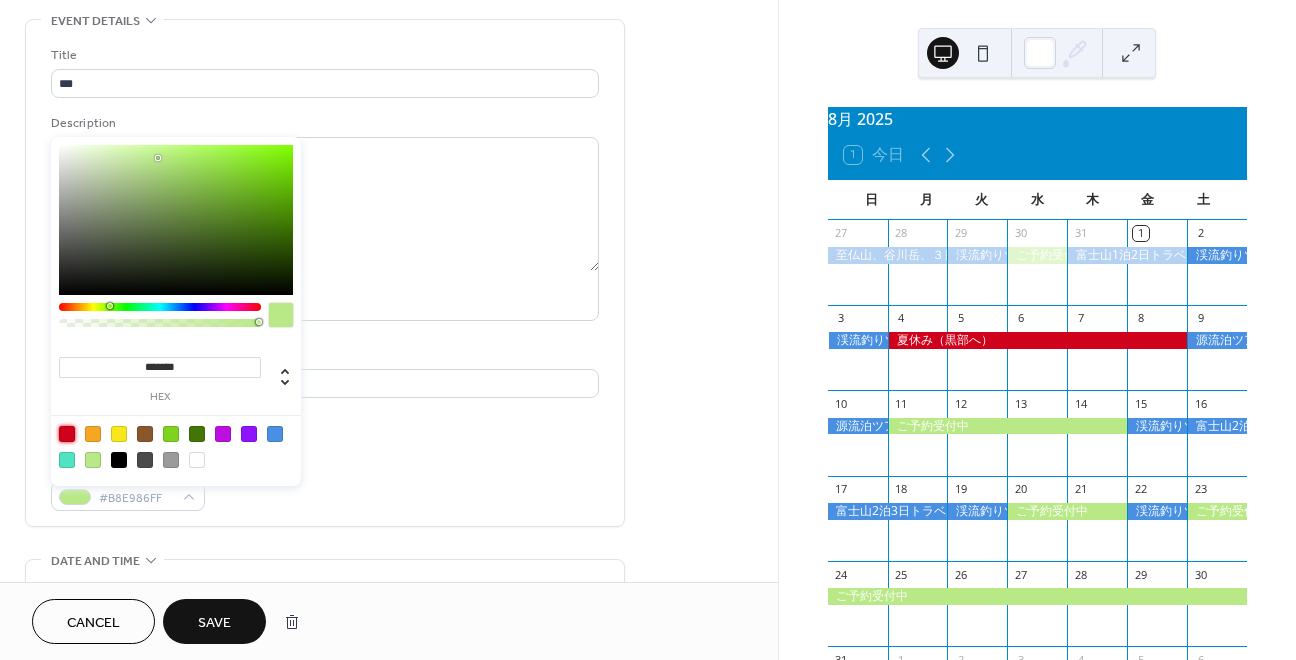click at bounding box center (67, 434) 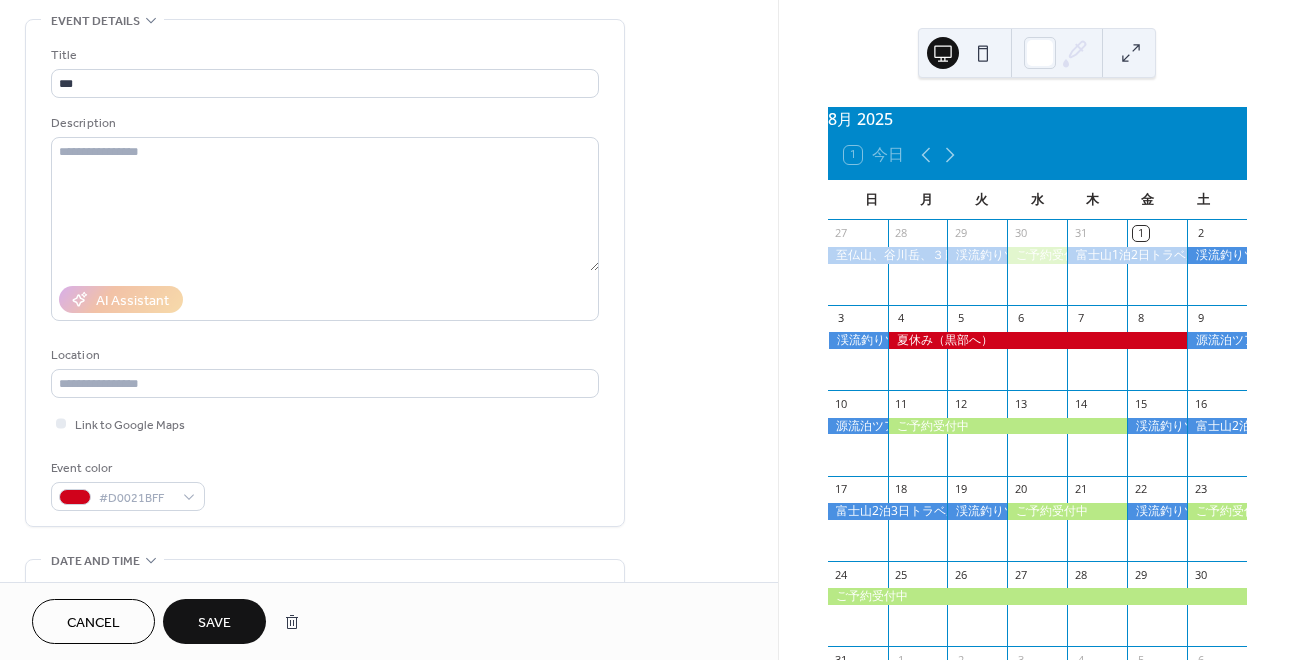 click on "Save" at bounding box center (214, 623) 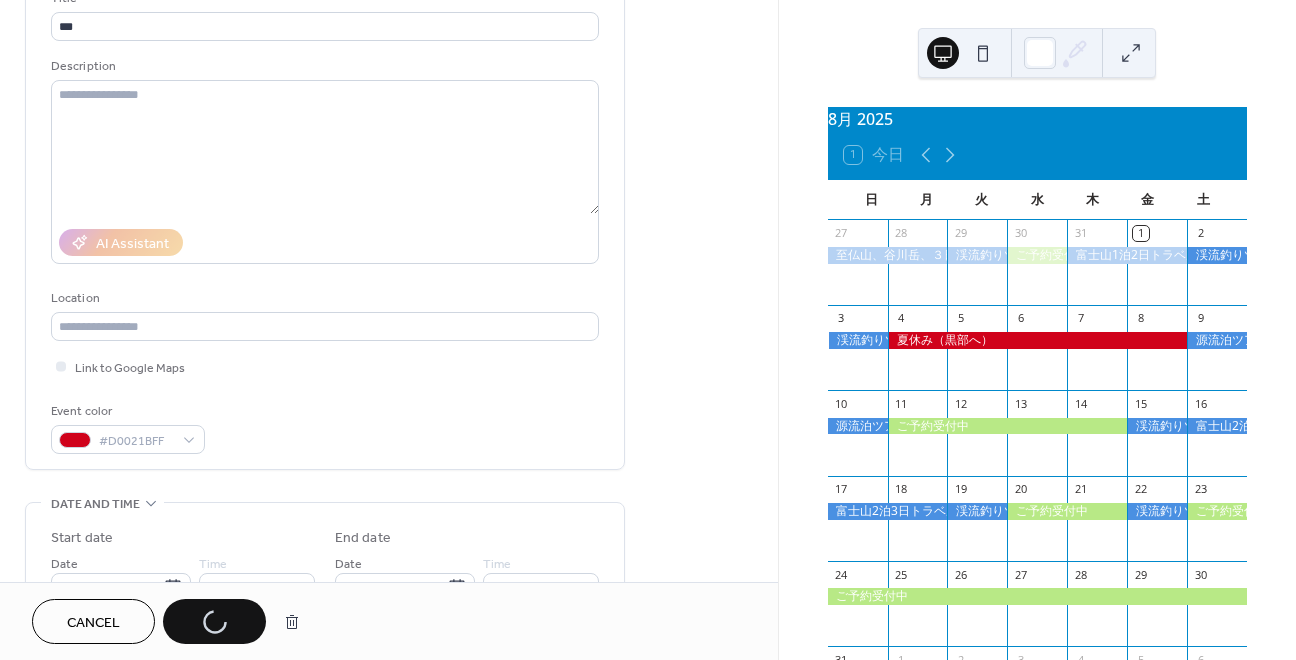 scroll, scrollTop: 210, scrollLeft: 0, axis: vertical 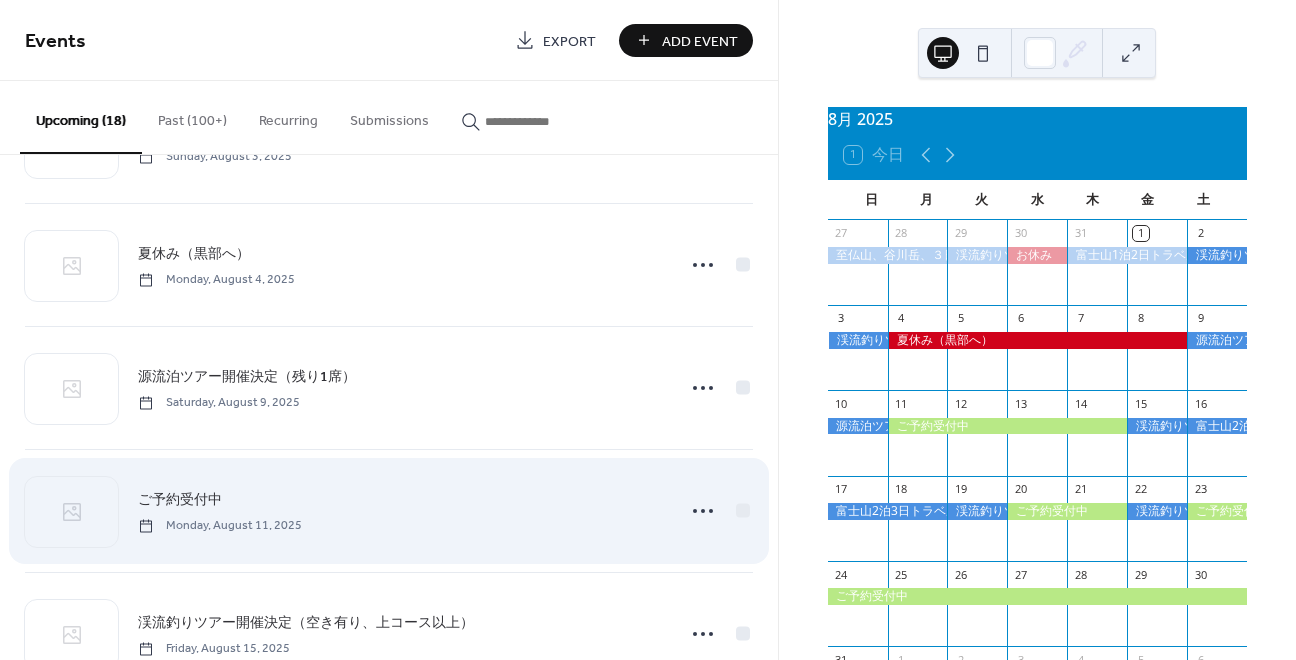 click on "ご予約受付中" at bounding box center [180, 500] 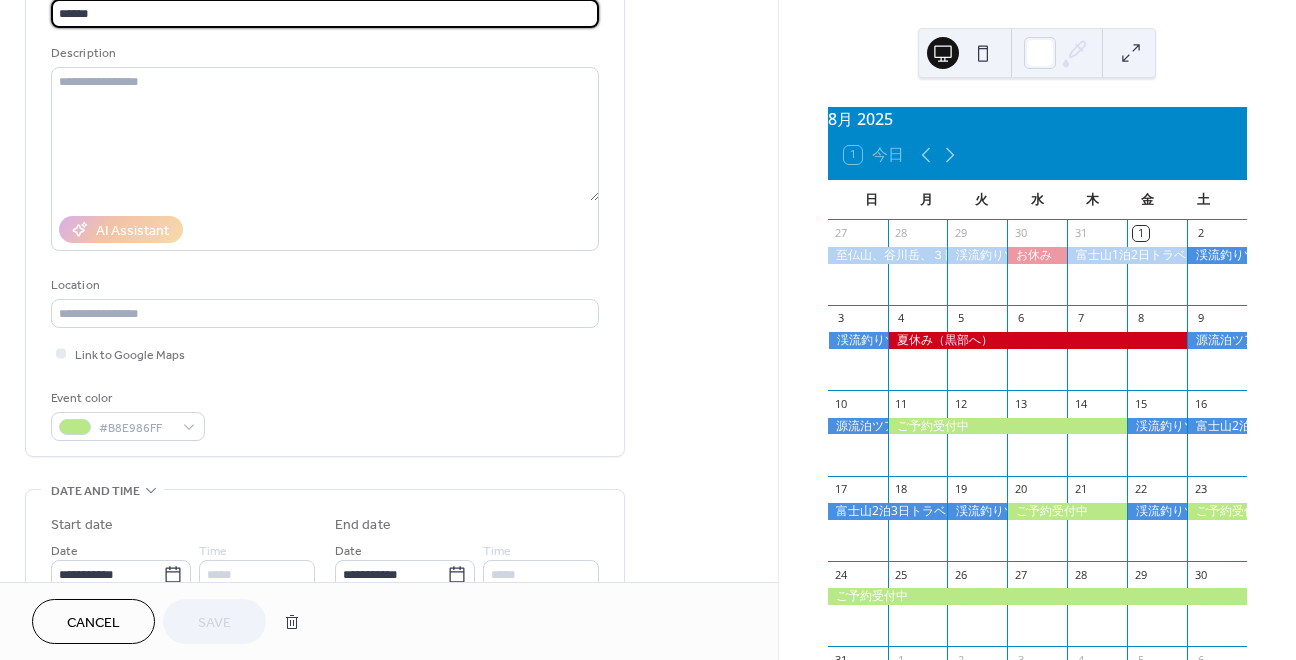 scroll, scrollTop: 195, scrollLeft: 0, axis: vertical 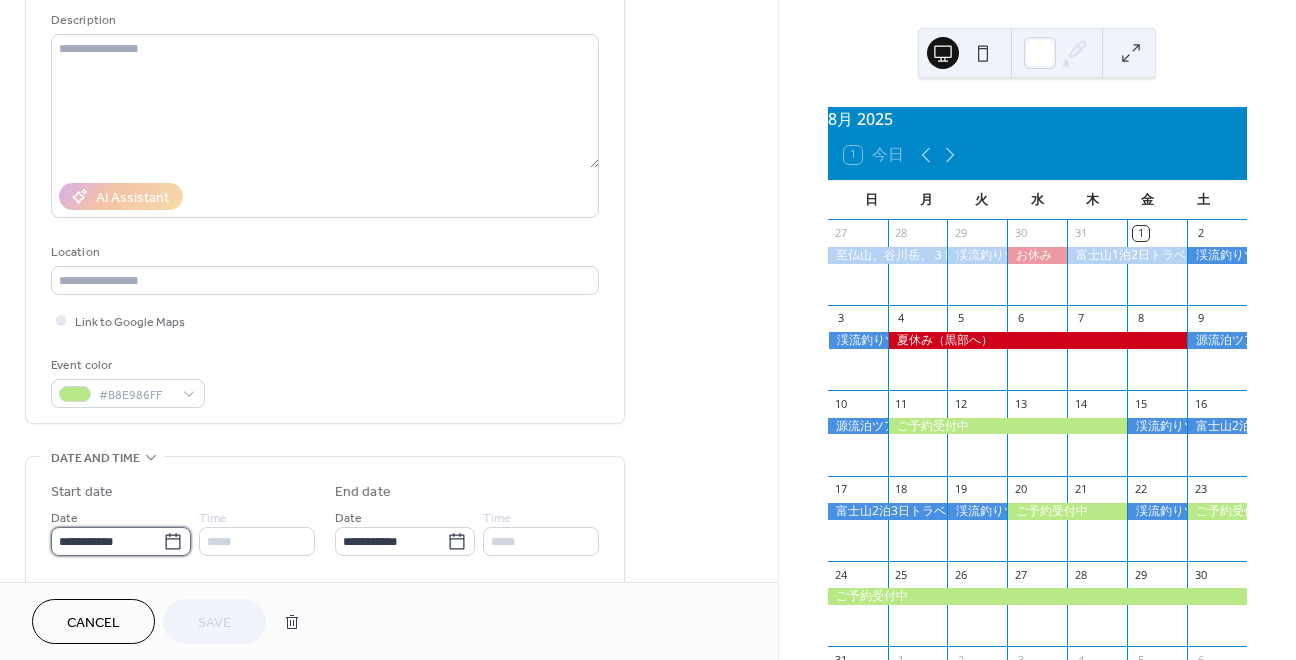 click on "**********" at bounding box center (107, 541) 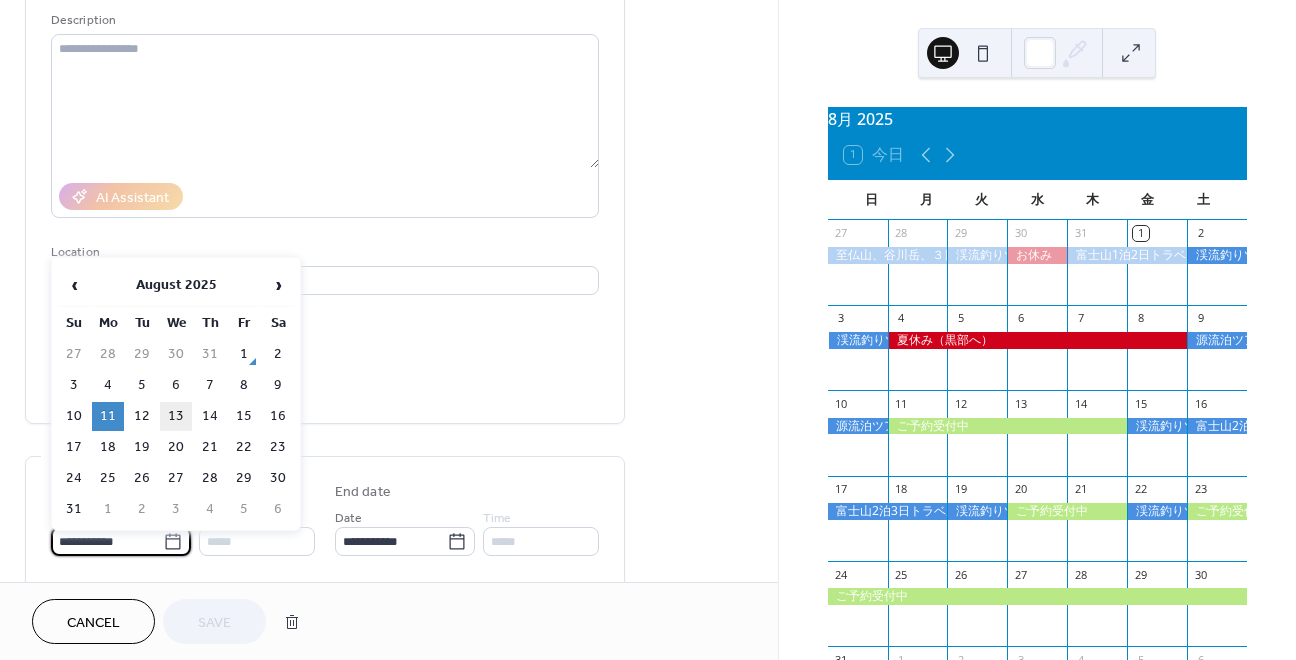click on "13" at bounding box center [176, 416] 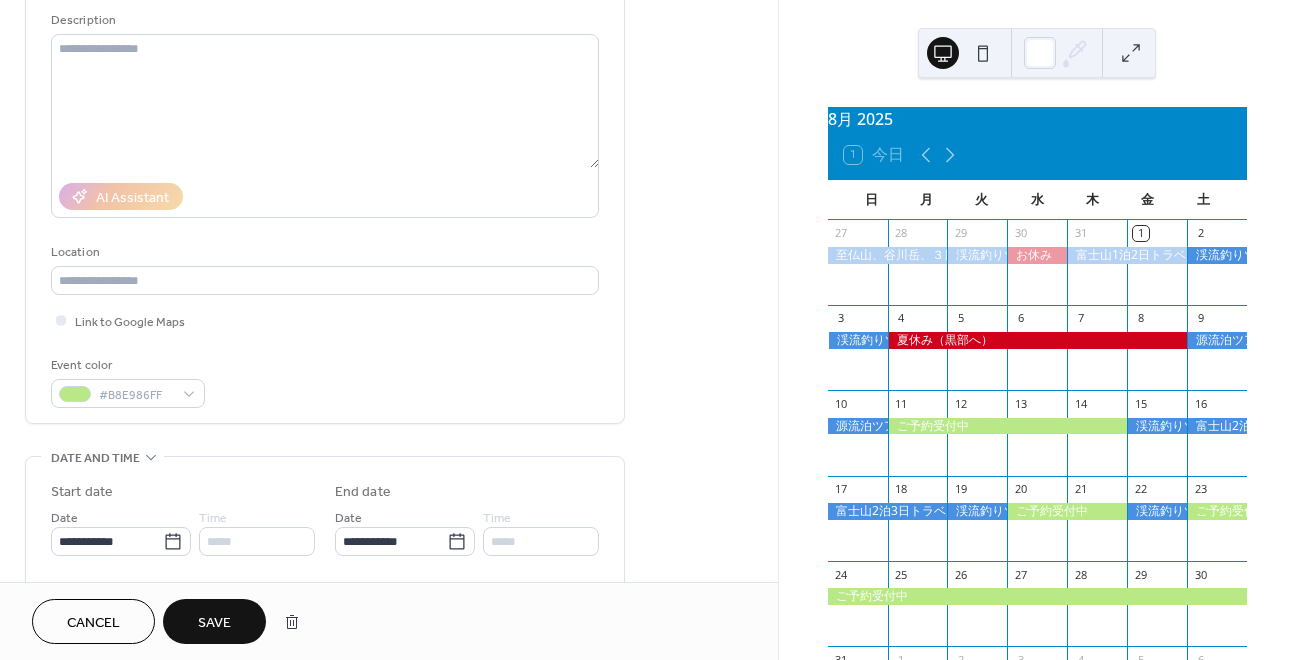 type on "**********" 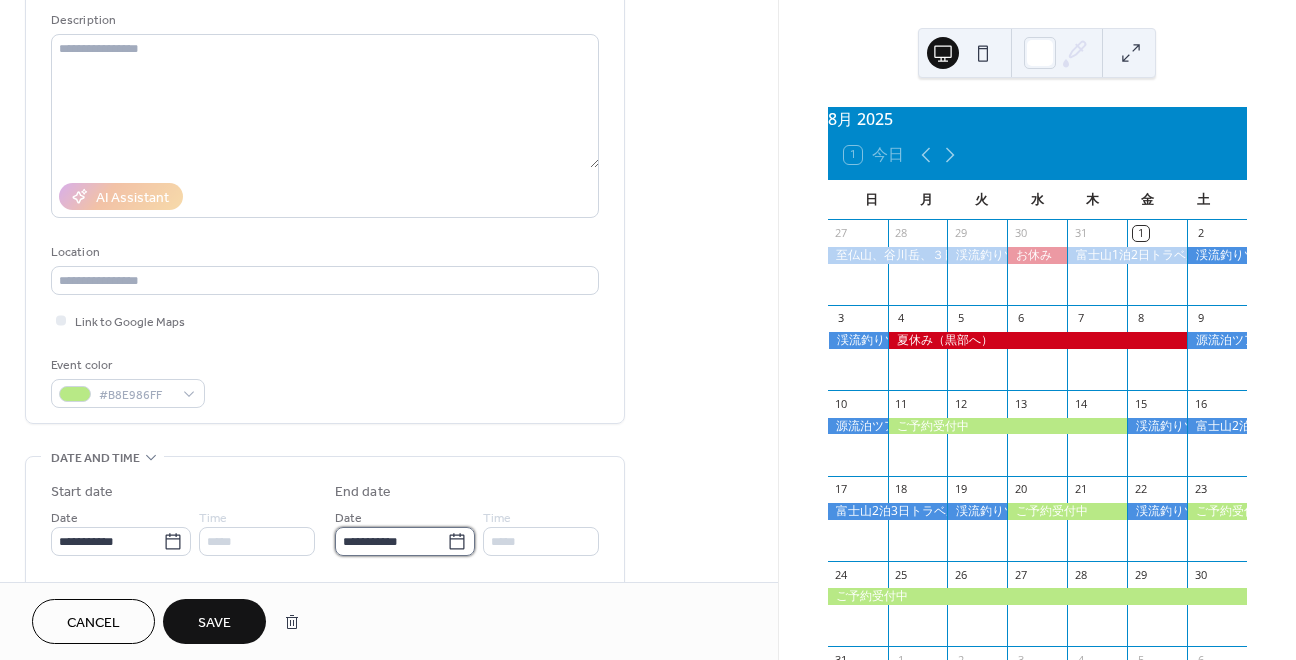 click on "**********" at bounding box center (391, 541) 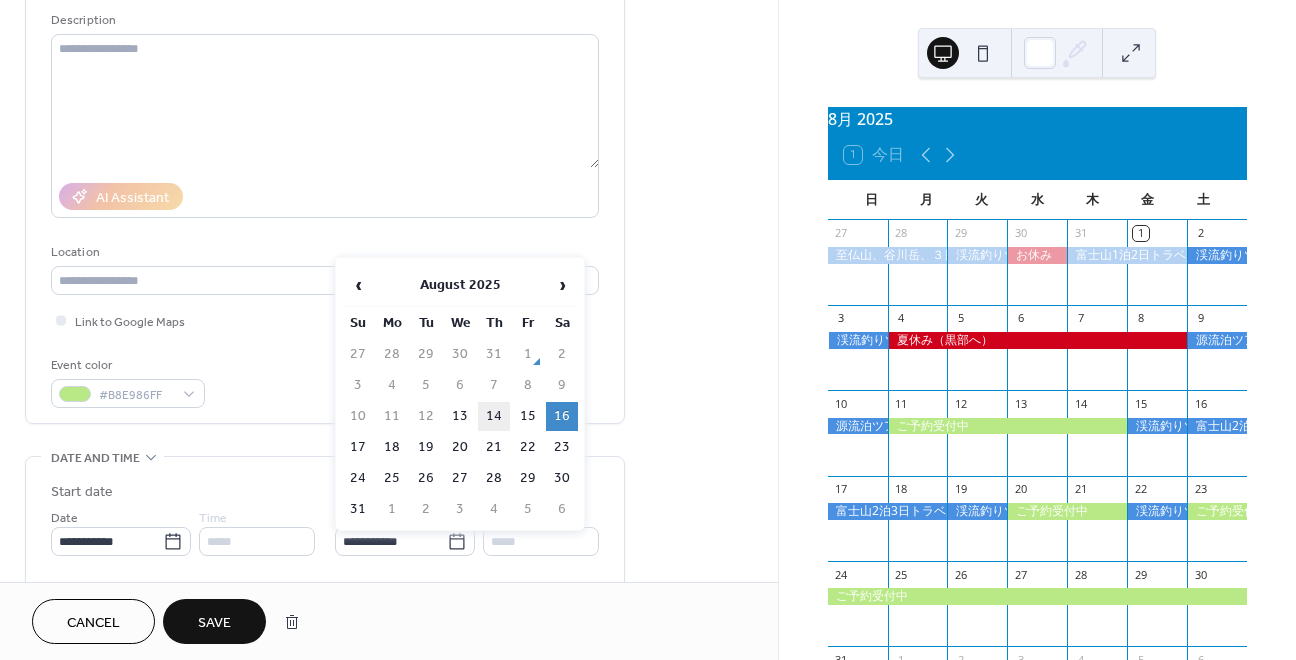 click on "14" at bounding box center [494, 416] 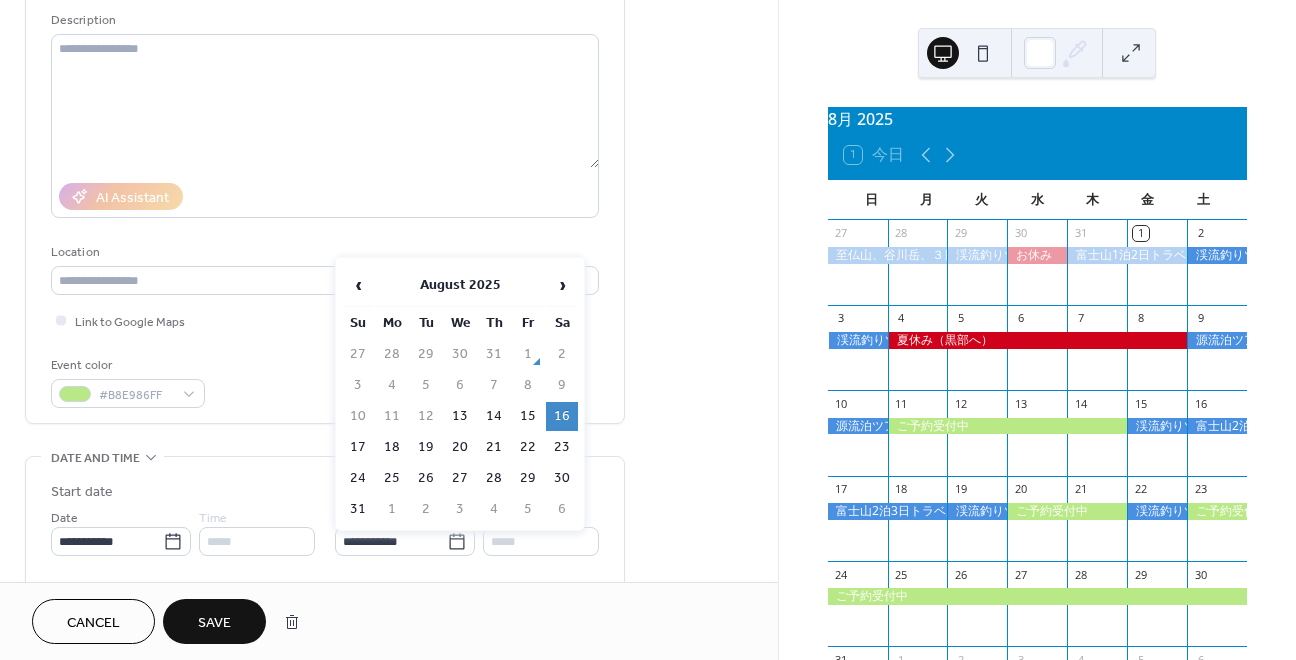 type on "**********" 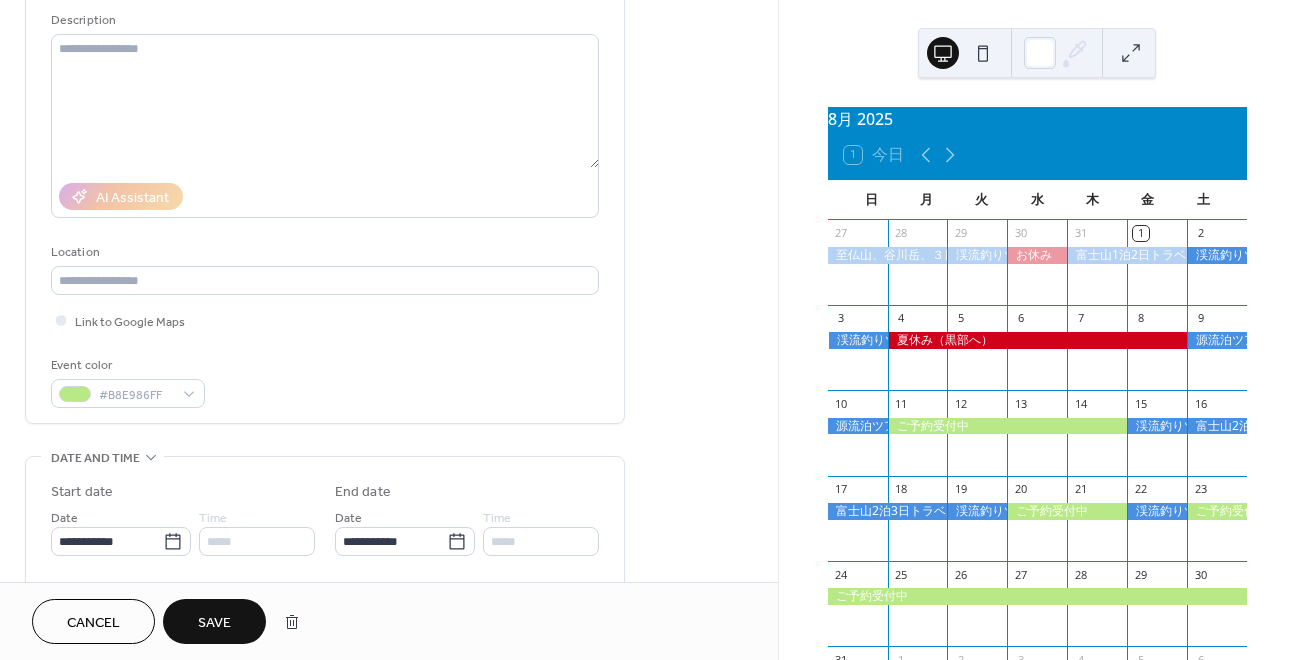 click on "Save" at bounding box center [214, 623] 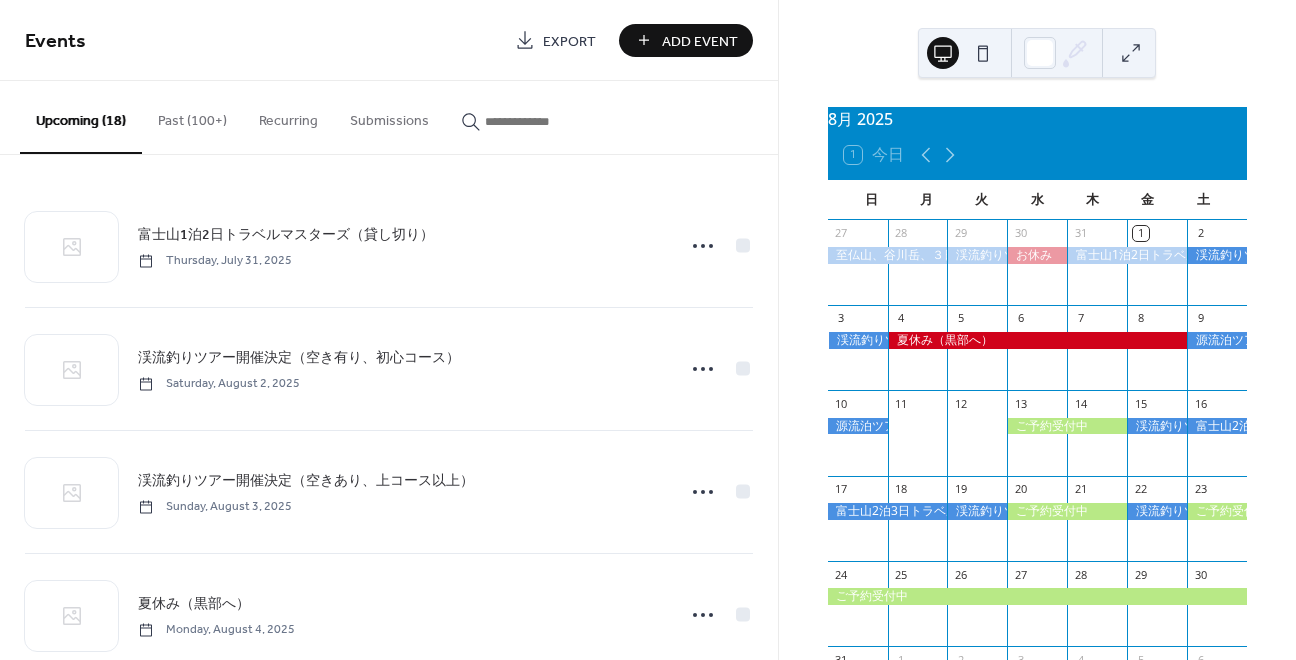 click on "Add Event" at bounding box center (700, 41) 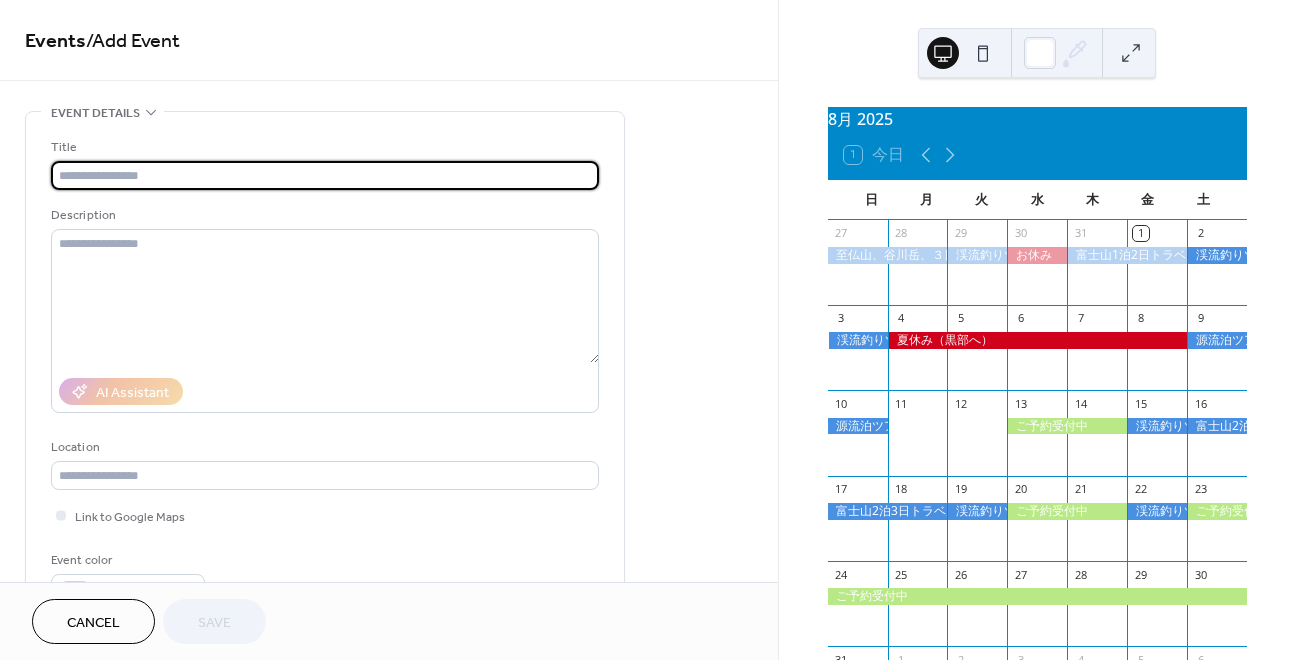 click at bounding box center [325, 175] 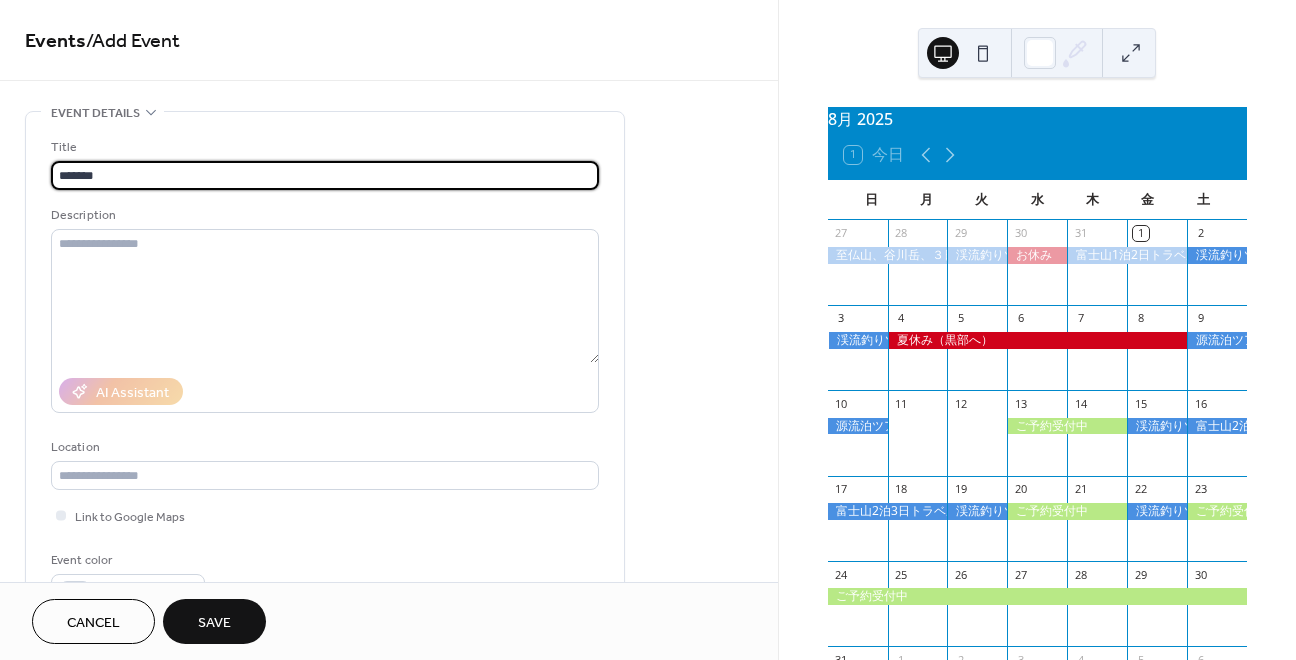 click on "*******" at bounding box center (325, 175) 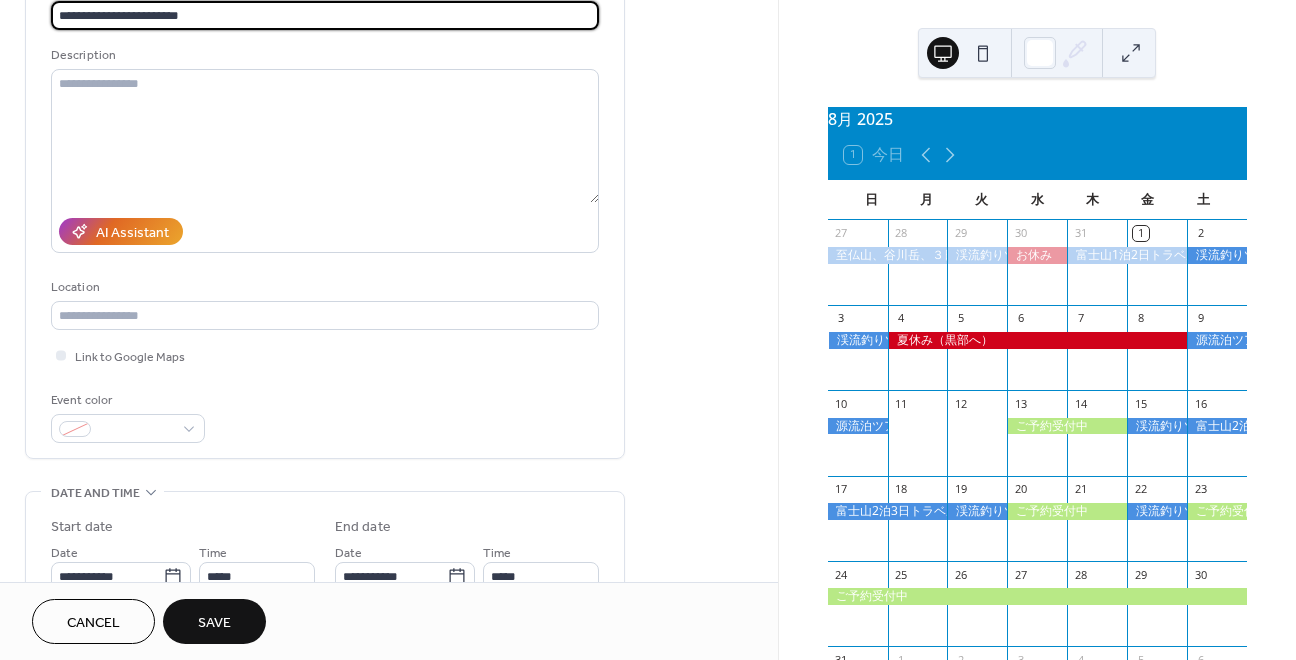 scroll, scrollTop: 176, scrollLeft: 0, axis: vertical 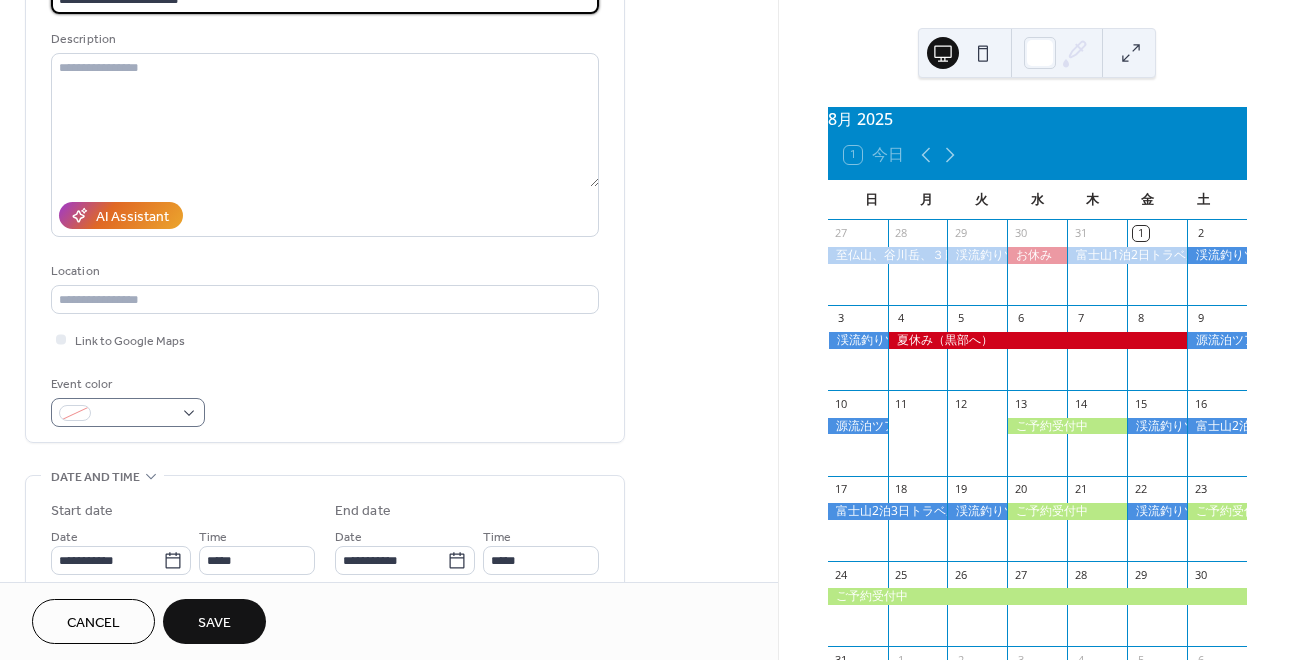 type on "**********" 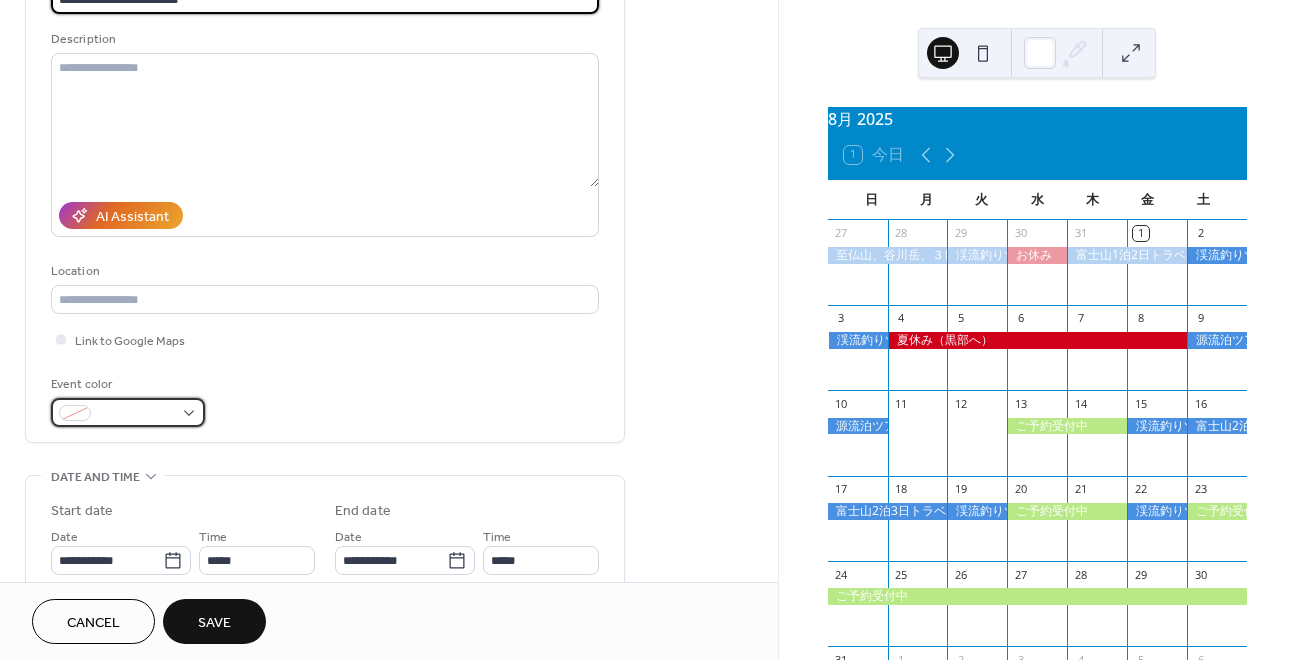 click at bounding box center [136, 414] 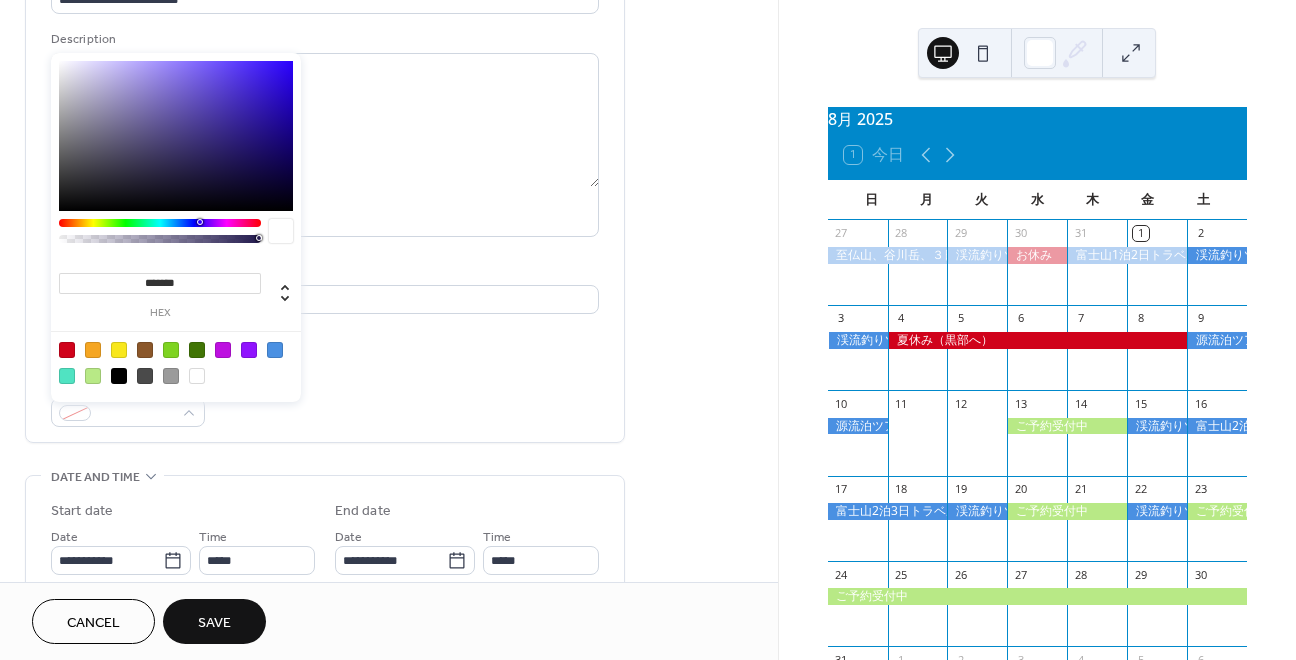 click at bounding box center (275, 350) 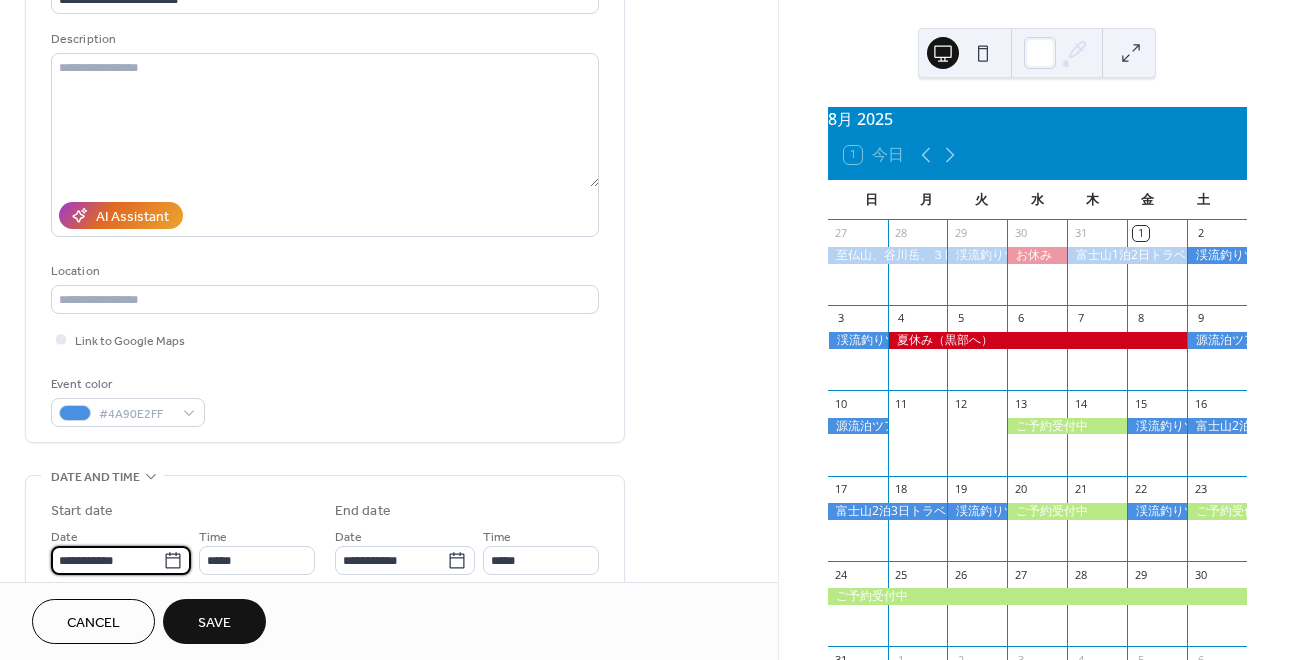 click on "**********" at bounding box center (107, 560) 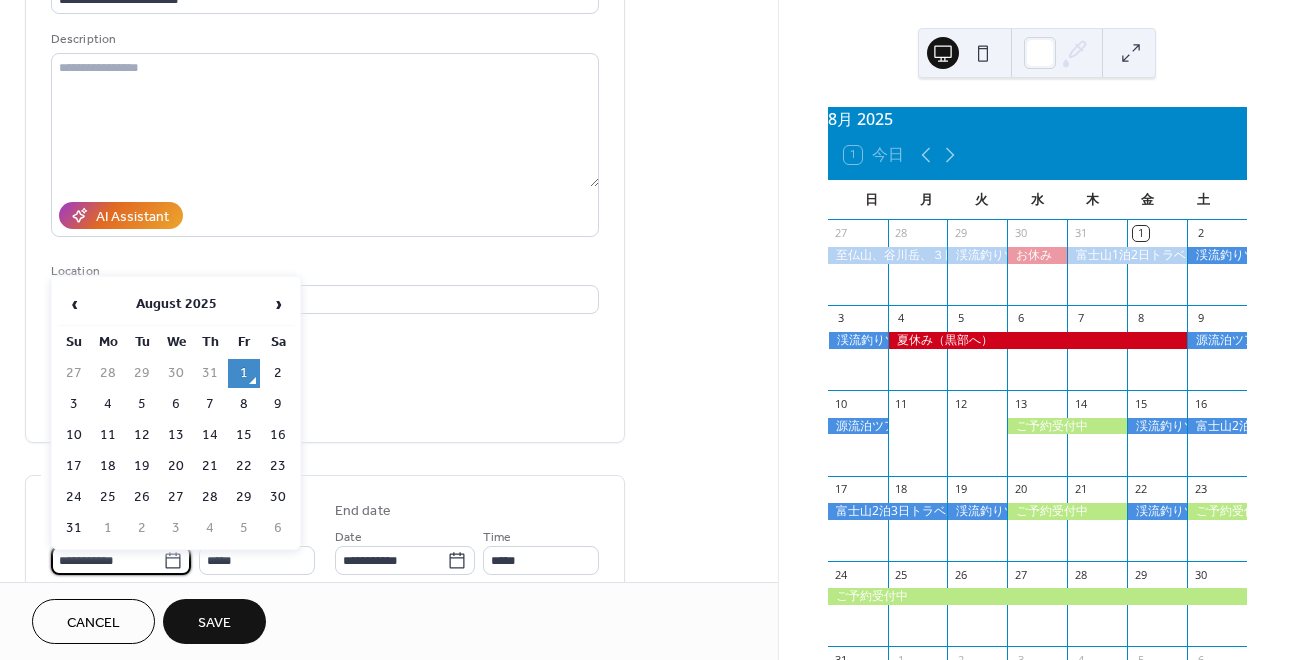 scroll, scrollTop: 212, scrollLeft: 0, axis: vertical 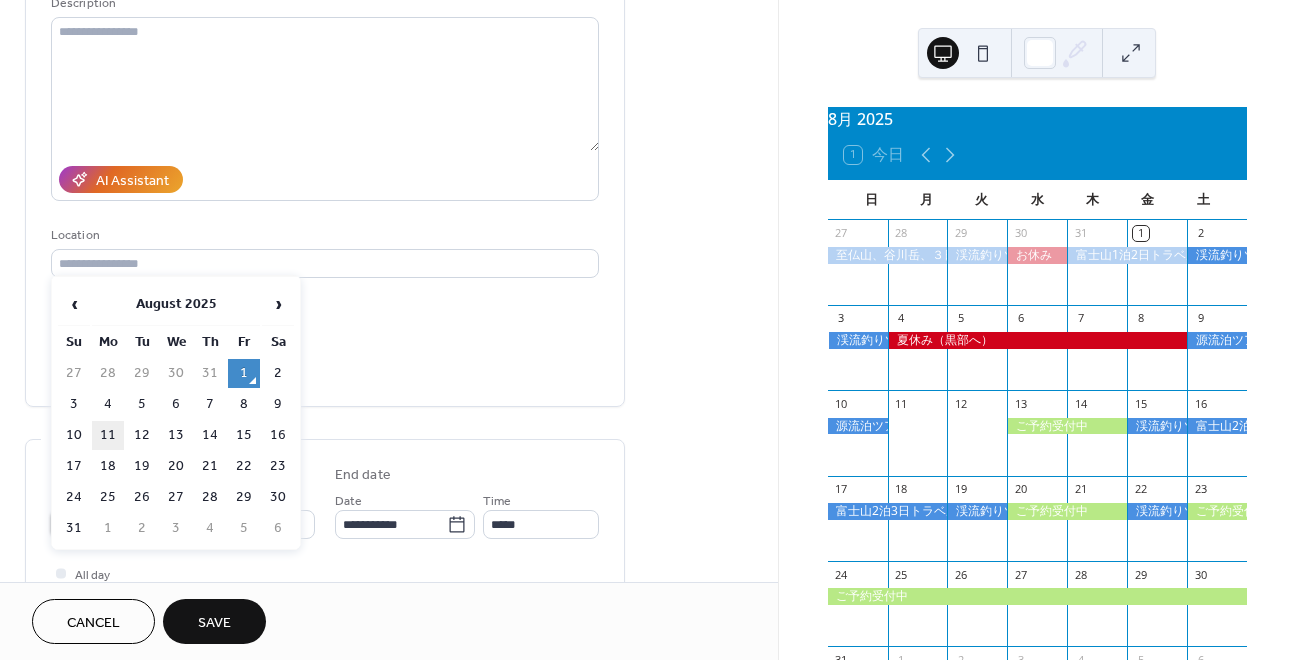 click on "11" at bounding box center [108, 435] 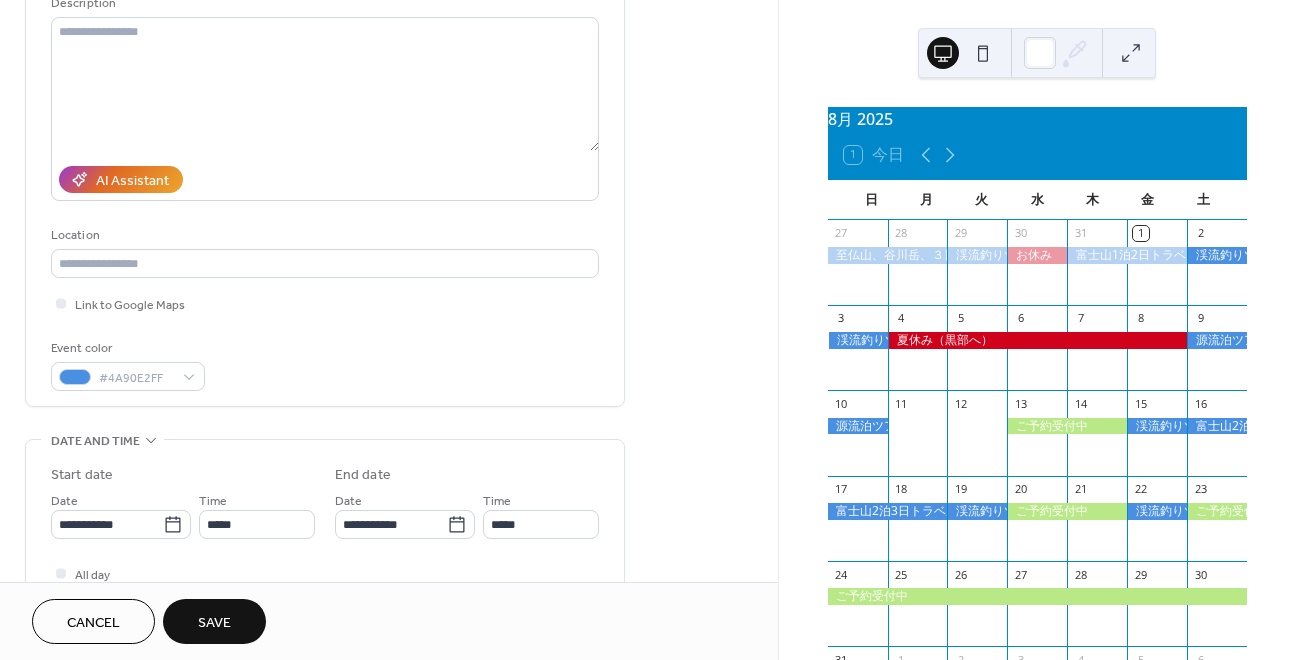 type on "**********" 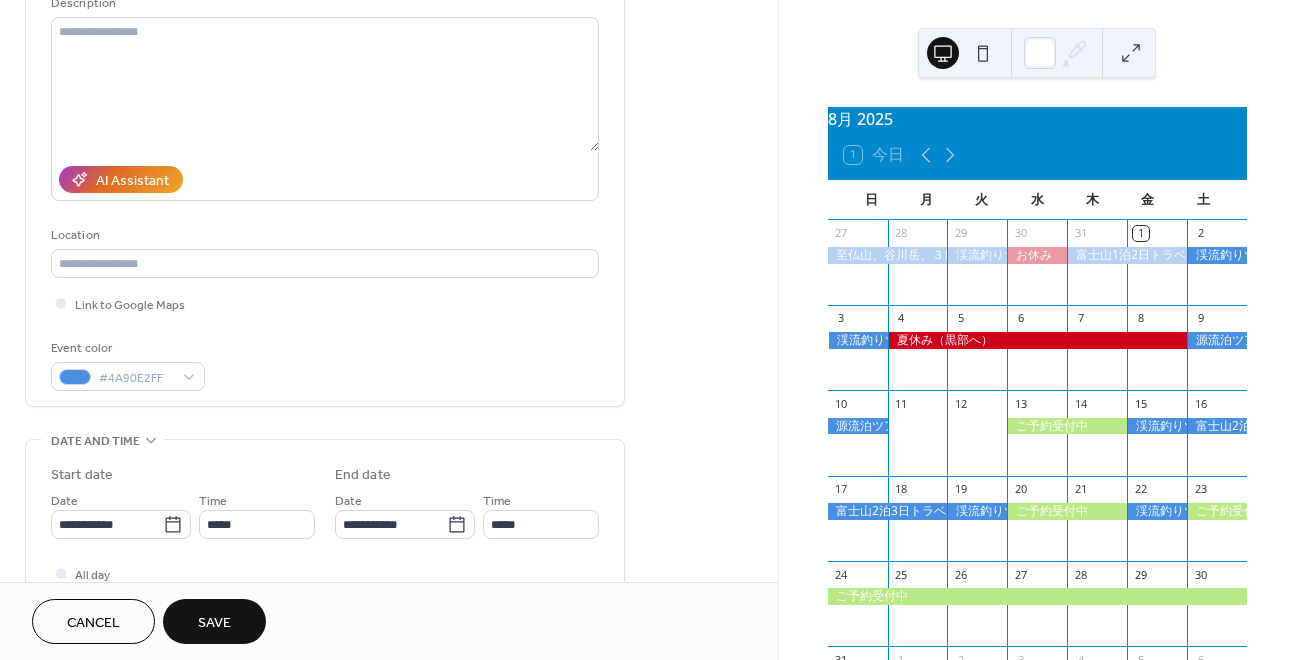 type on "**********" 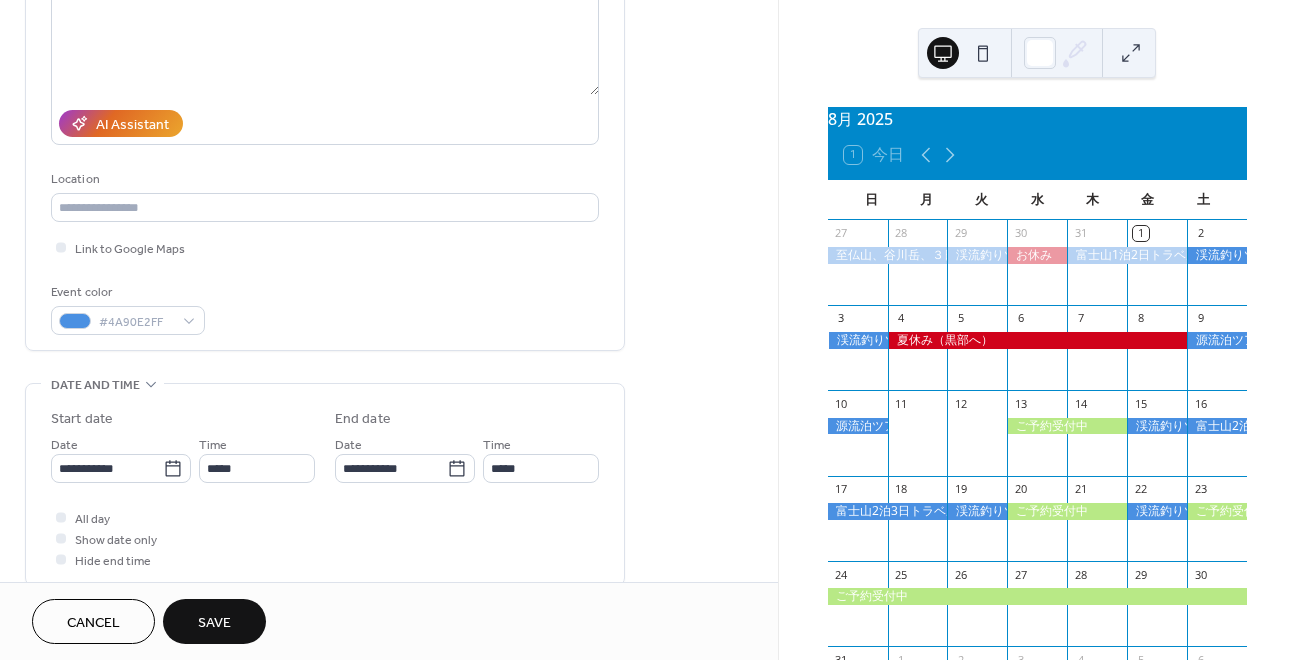 scroll, scrollTop: 306, scrollLeft: 0, axis: vertical 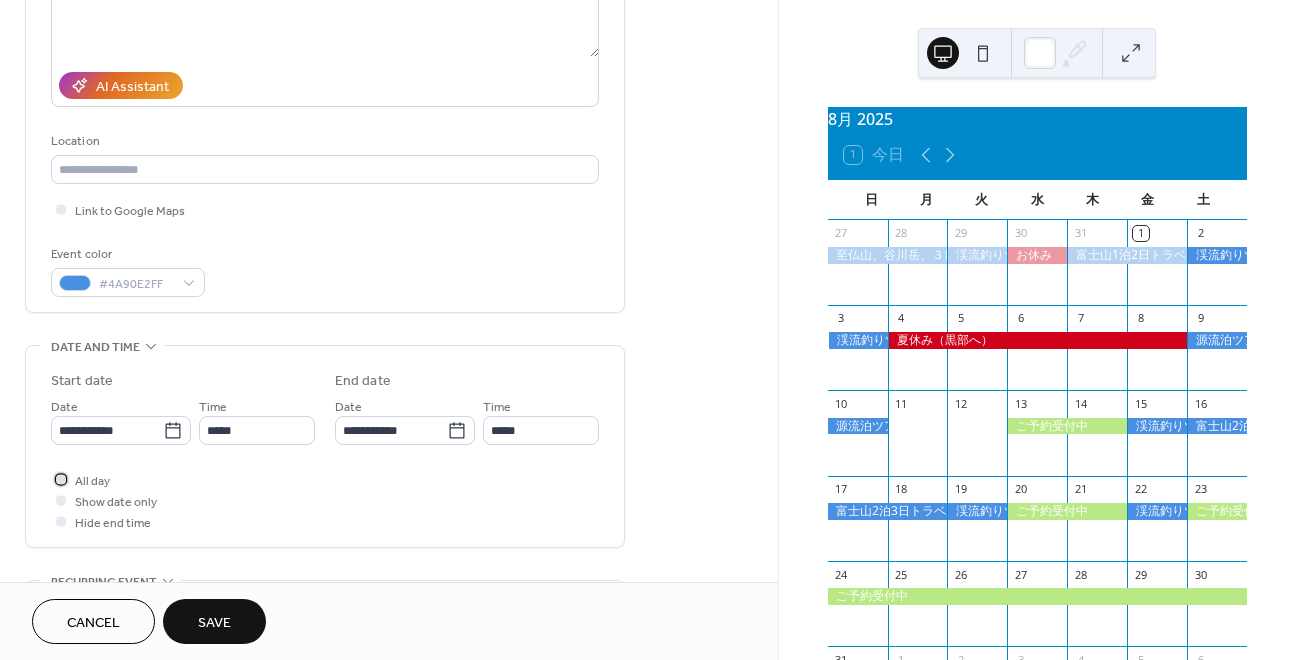 click at bounding box center (61, 479) 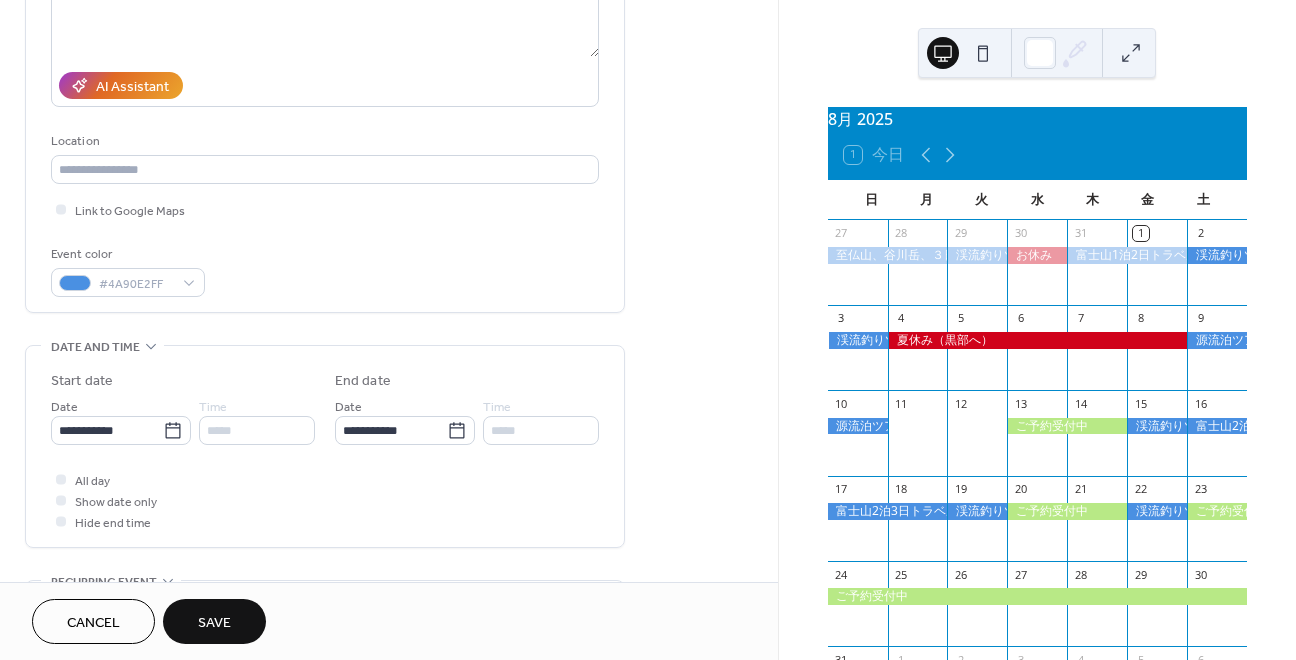 click on "Save" at bounding box center [214, 623] 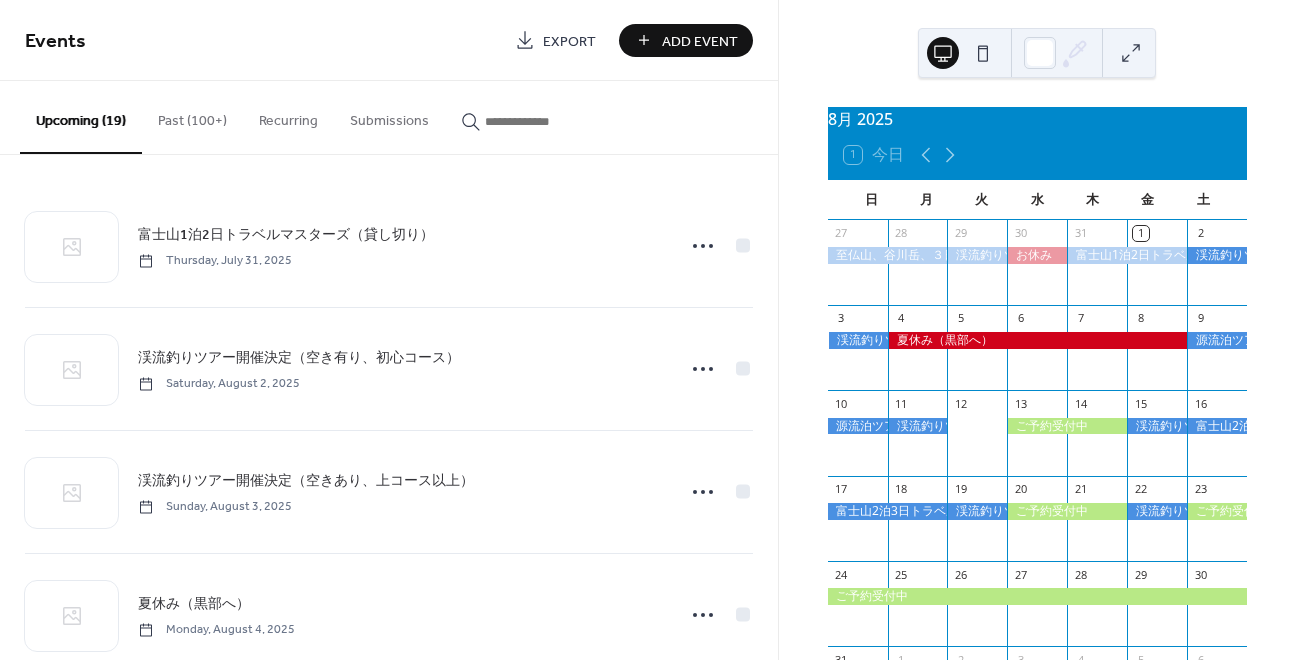 click on "Add Event" at bounding box center (700, 41) 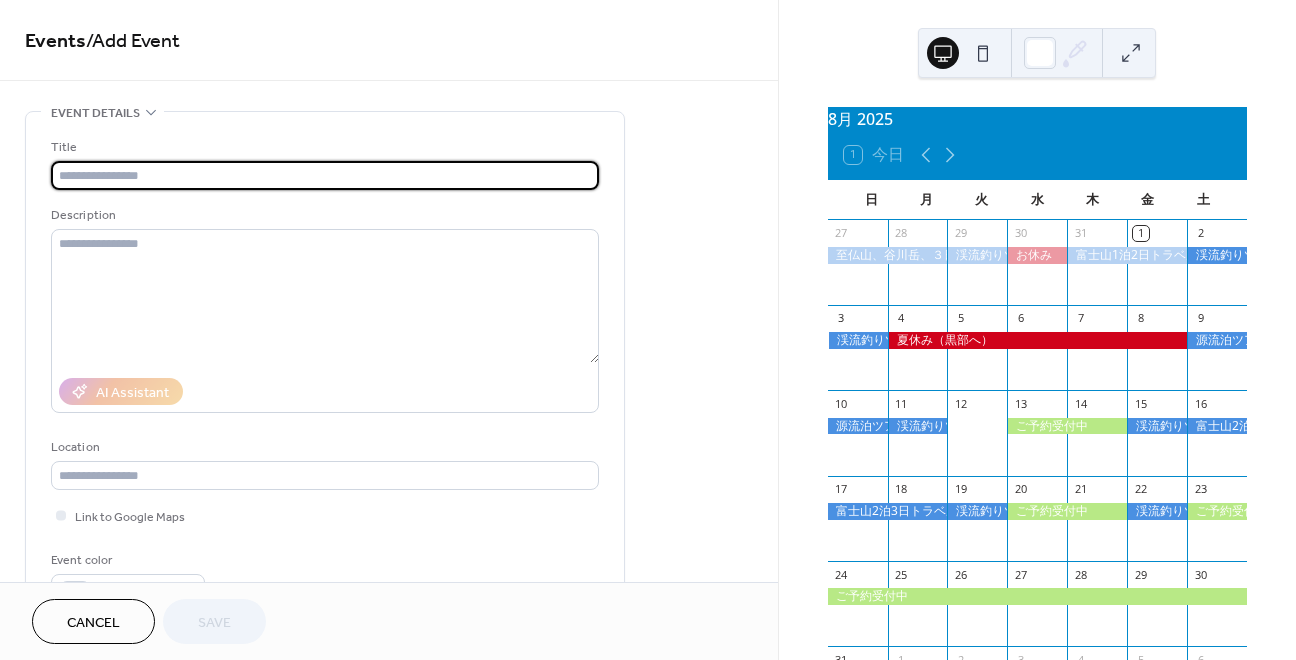 click on "Title Description AI Assistant Location Link to Google Maps Event color" at bounding box center (325, 370) 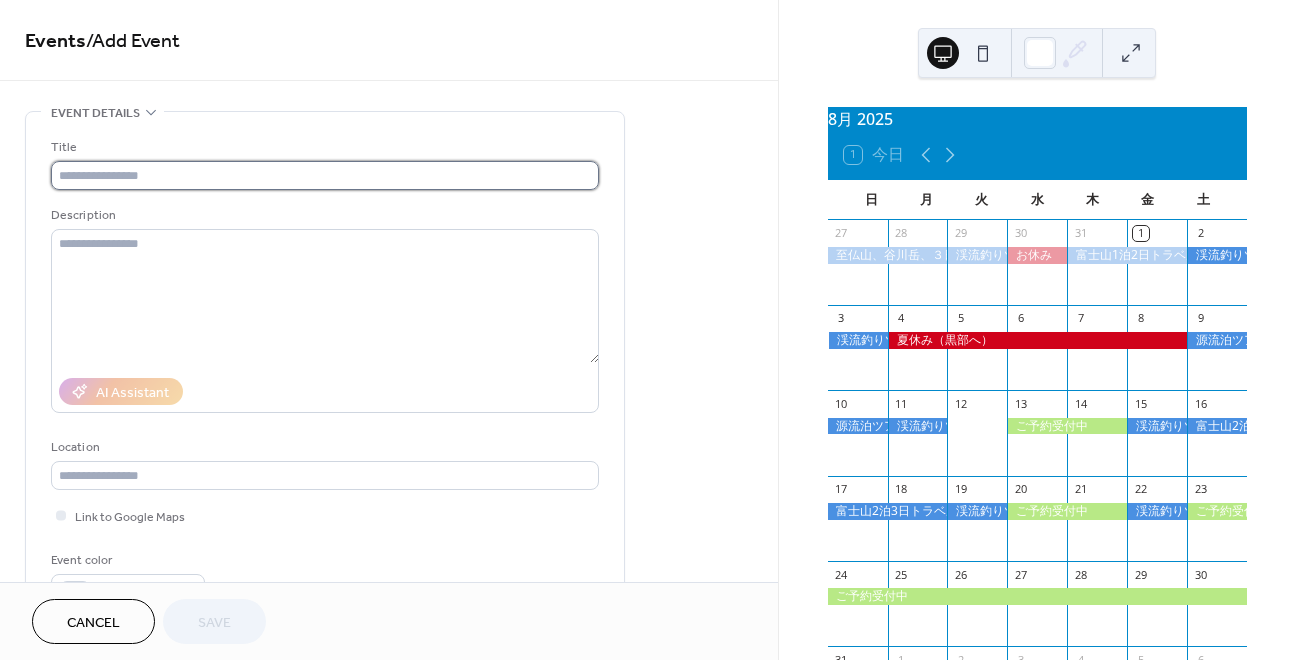 click at bounding box center (325, 175) 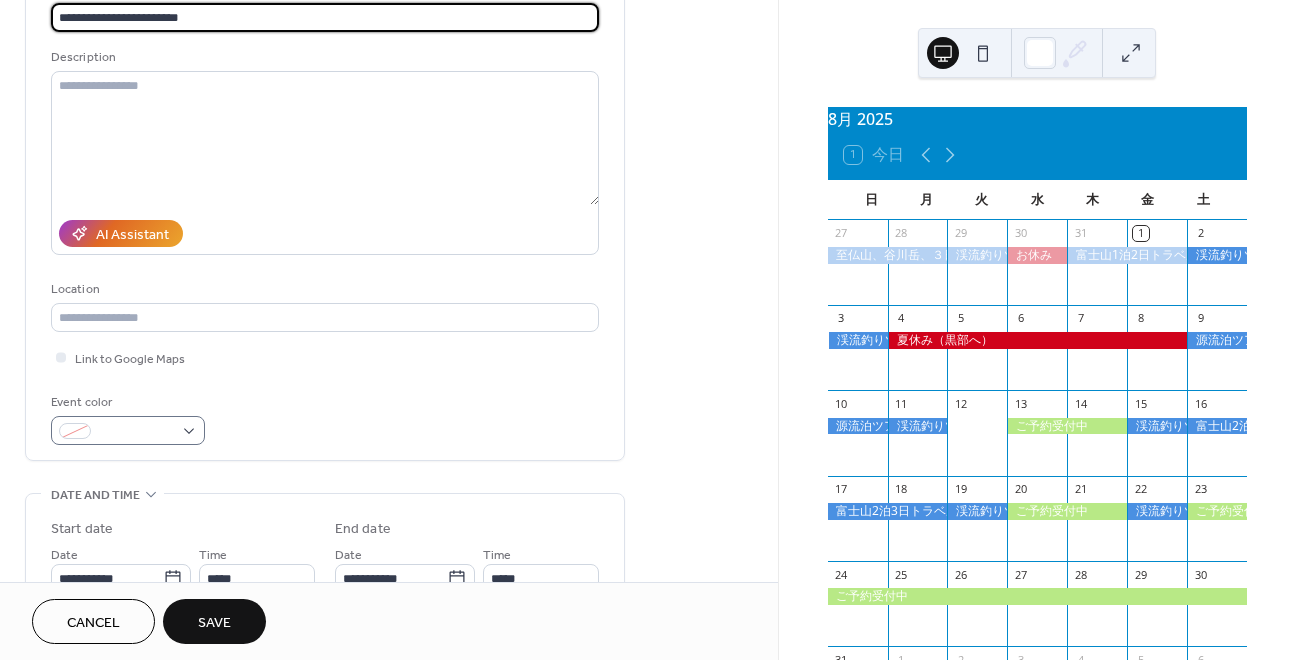 scroll, scrollTop: 167, scrollLeft: 0, axis: vertical 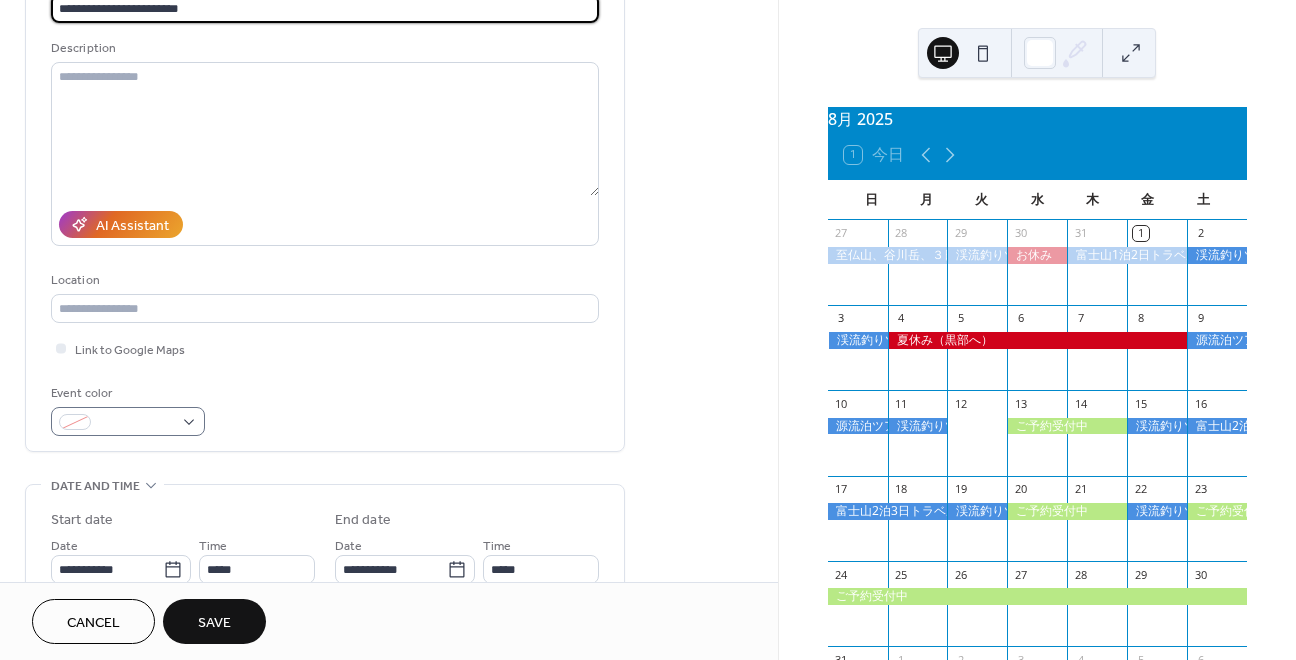 type on "**********" 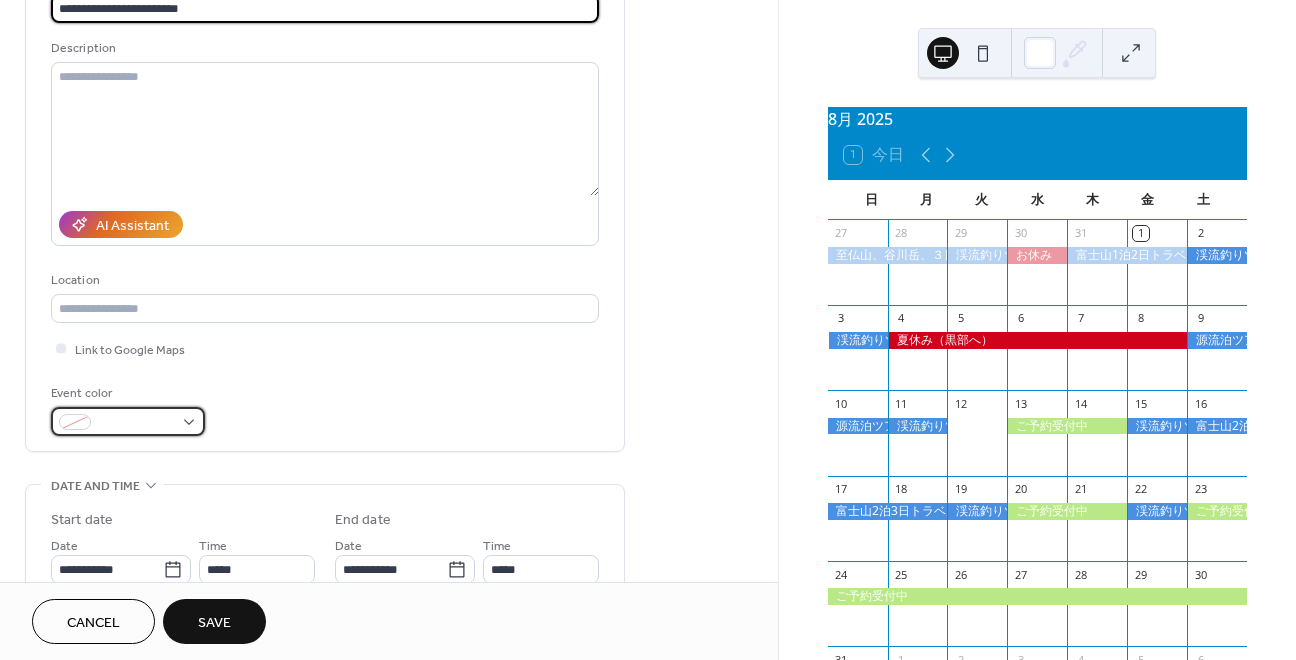click at bounding box center (136, 423) 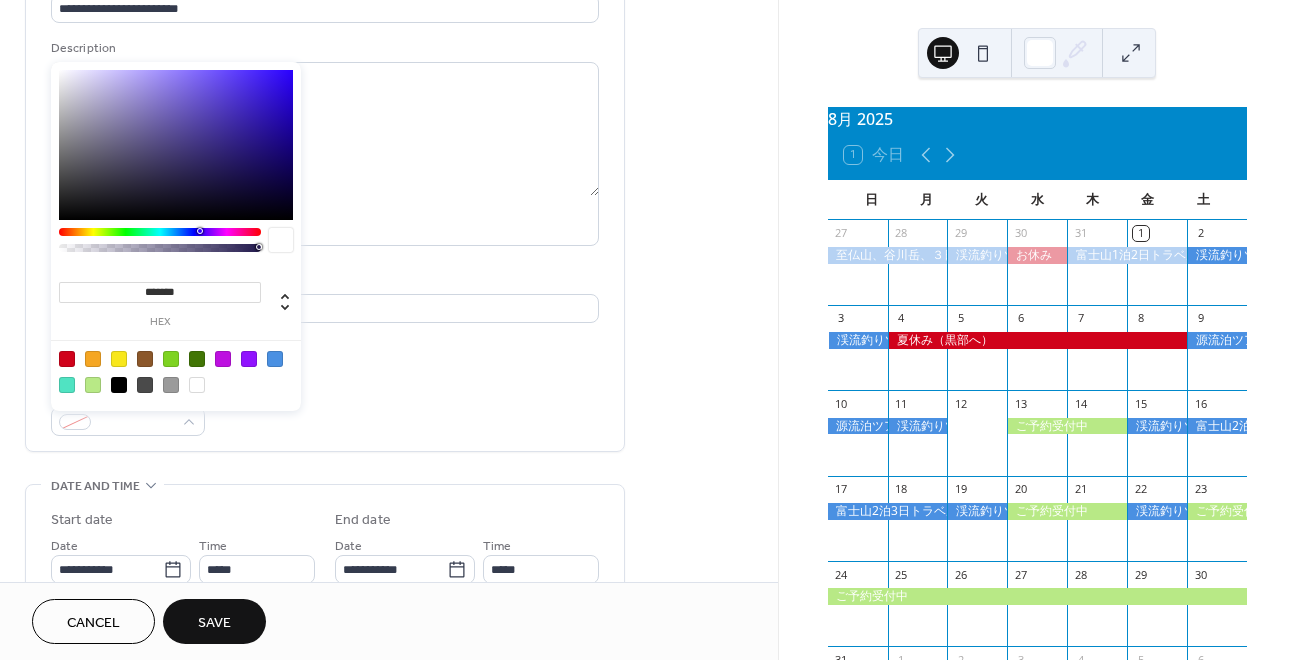 click at bounding box center [275, 359] 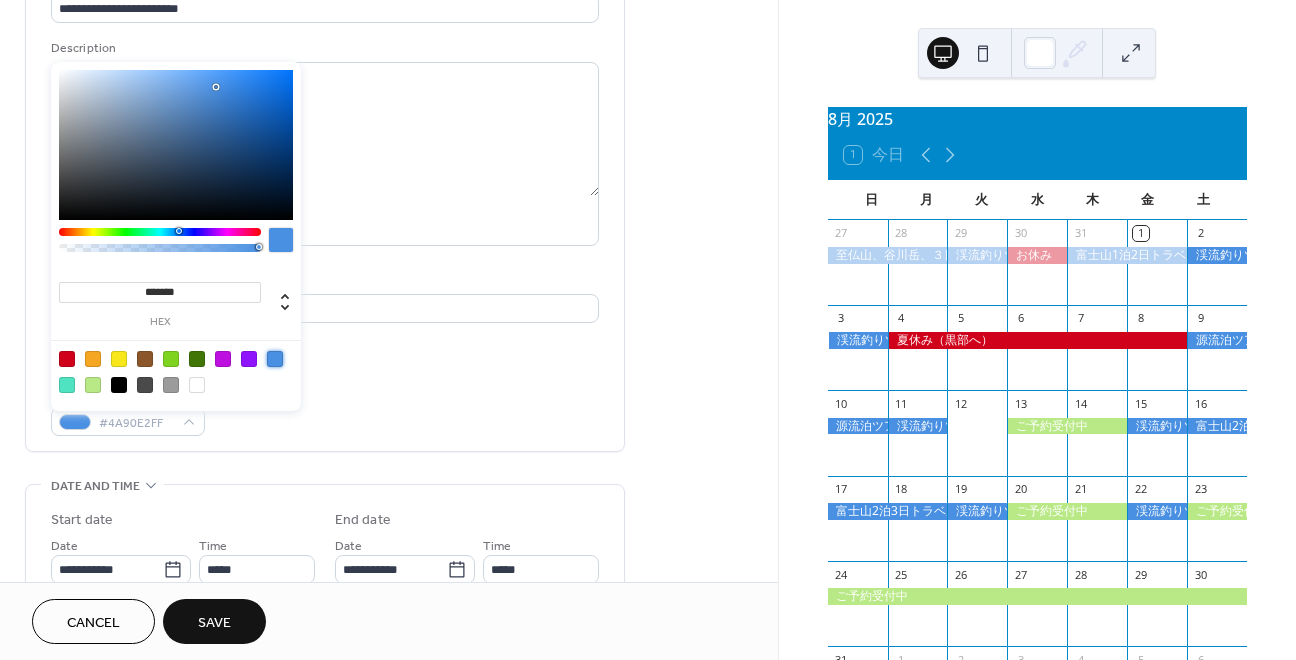 type on "*******" 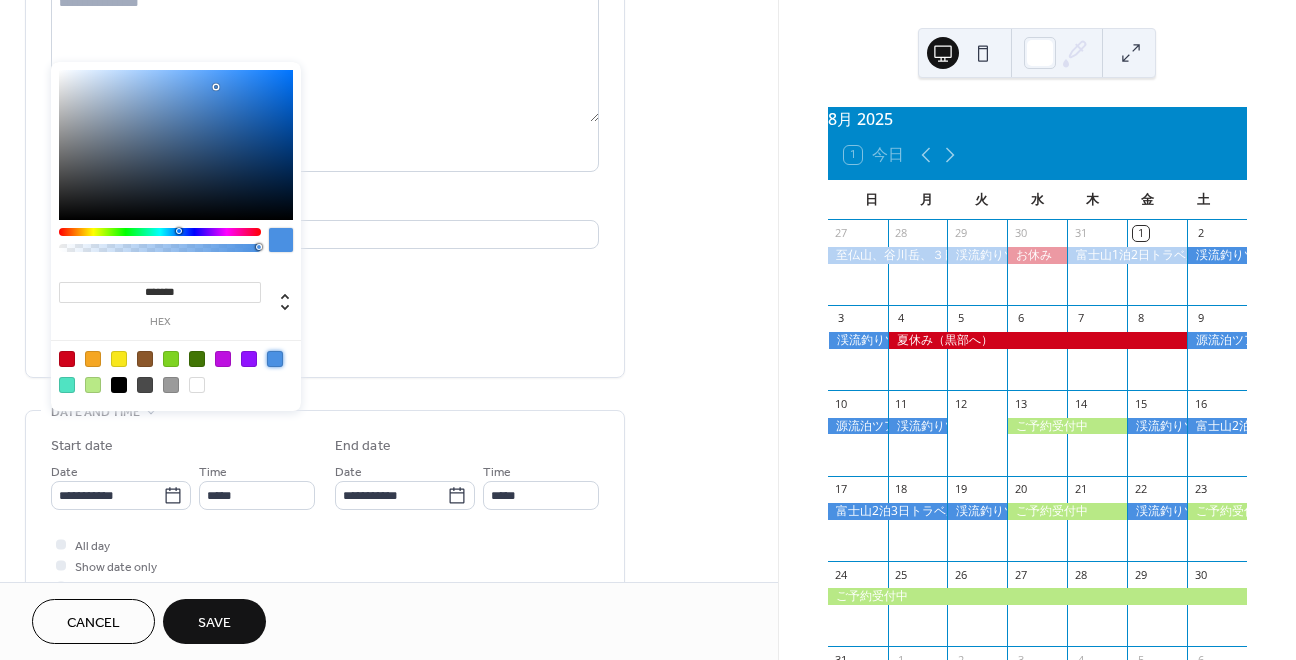 scroll, scrollTop: 263, scrollLeft: 0, axis: vertical 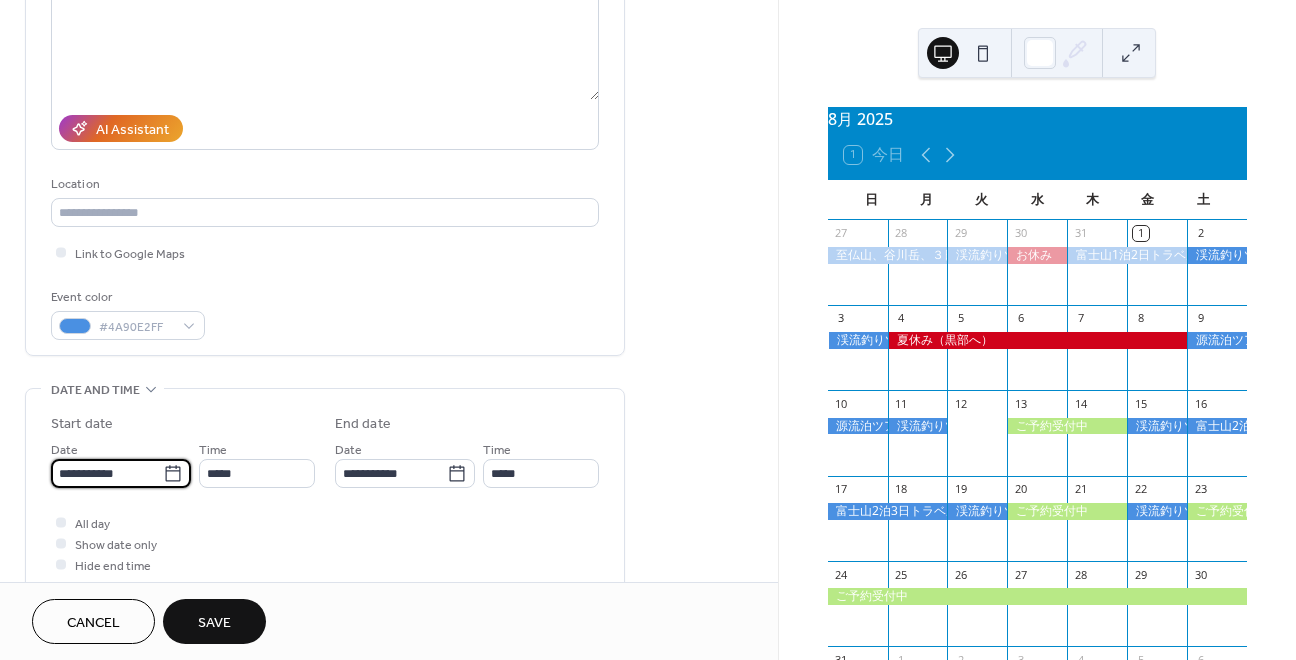 click on "**********" at bounding box center (107, 473) 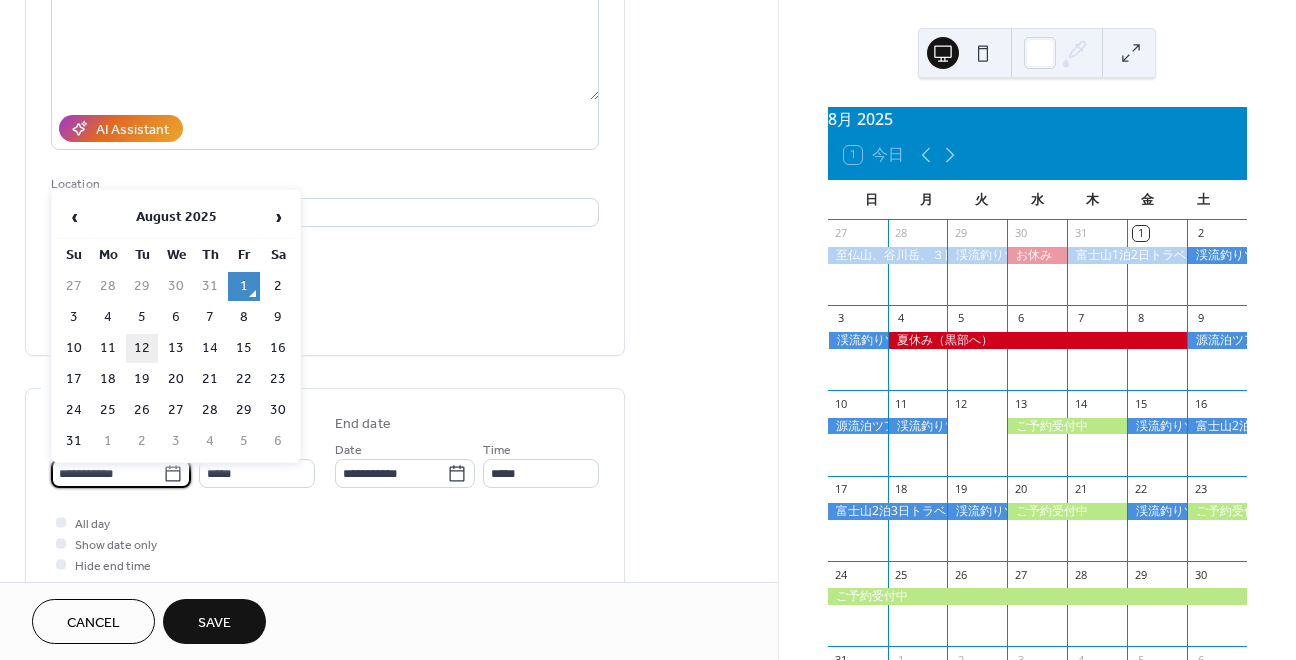 click on "12" at bounding box center (142, 348) 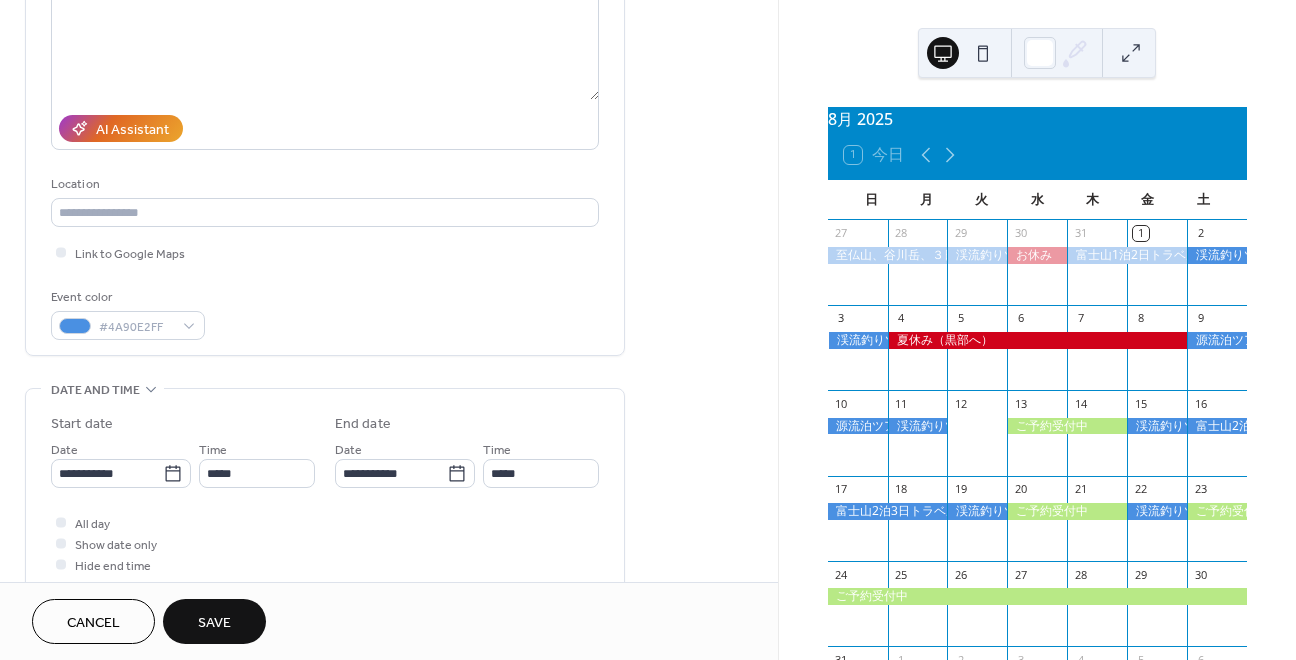 type on "**********" 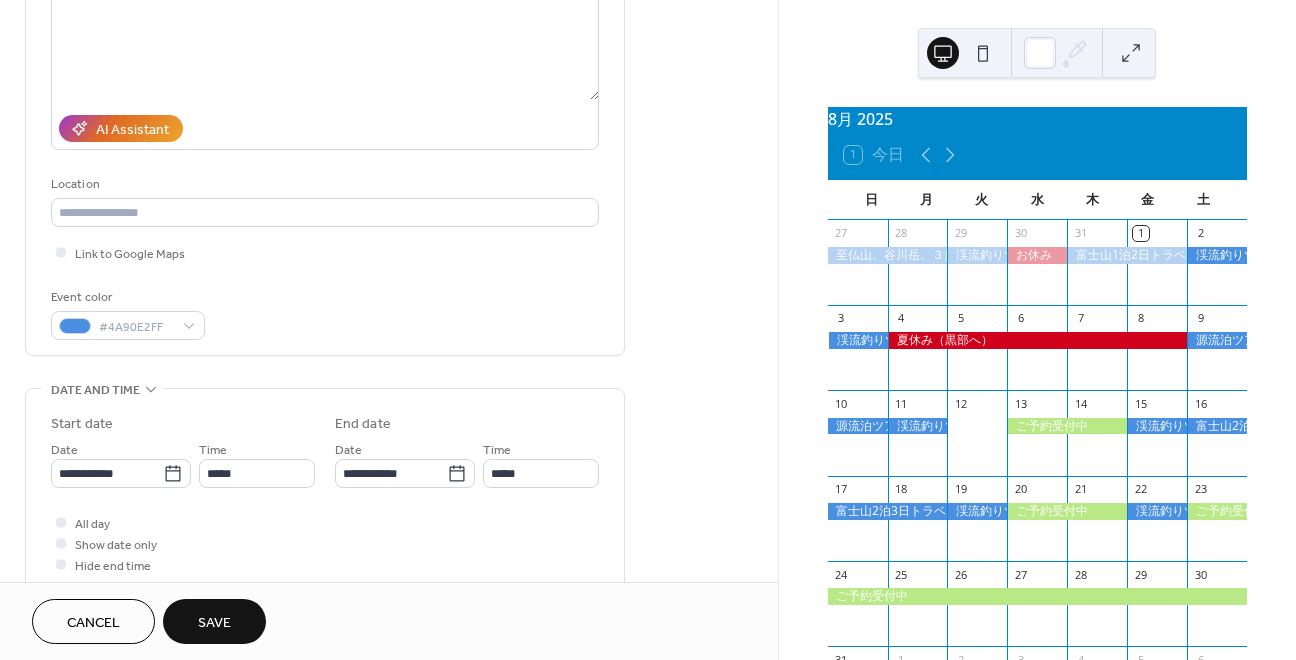 type on "**********" 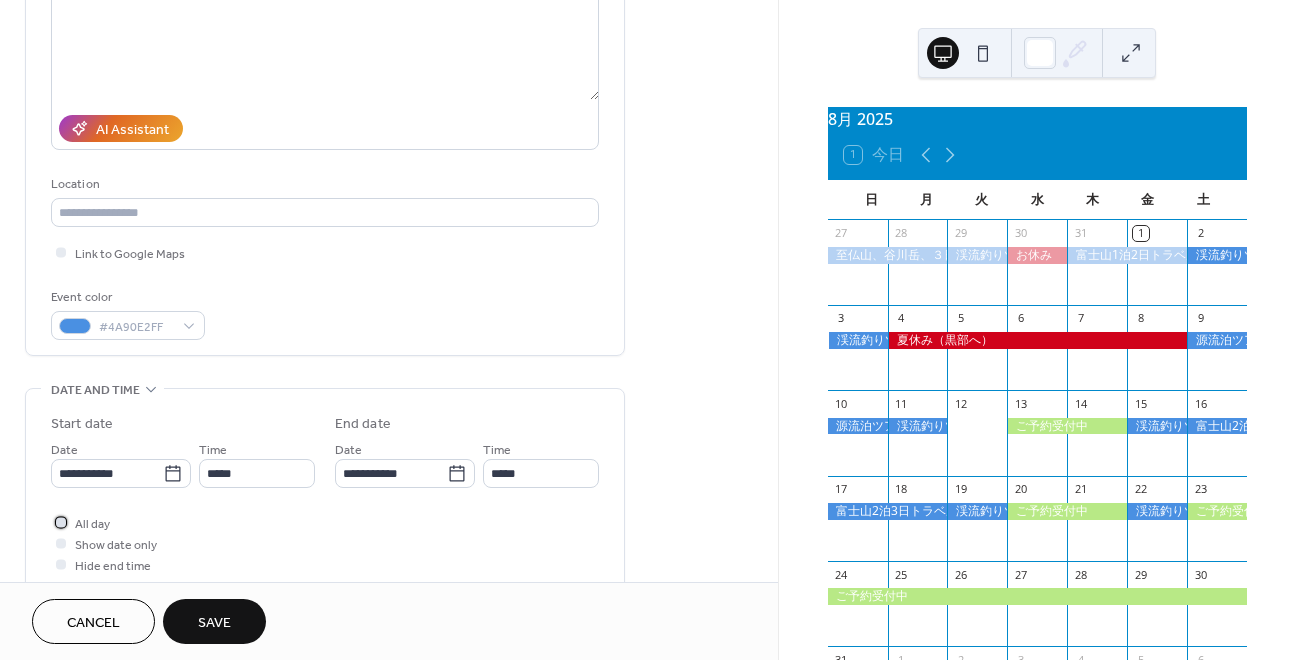 click at bounding box center [61, 522] 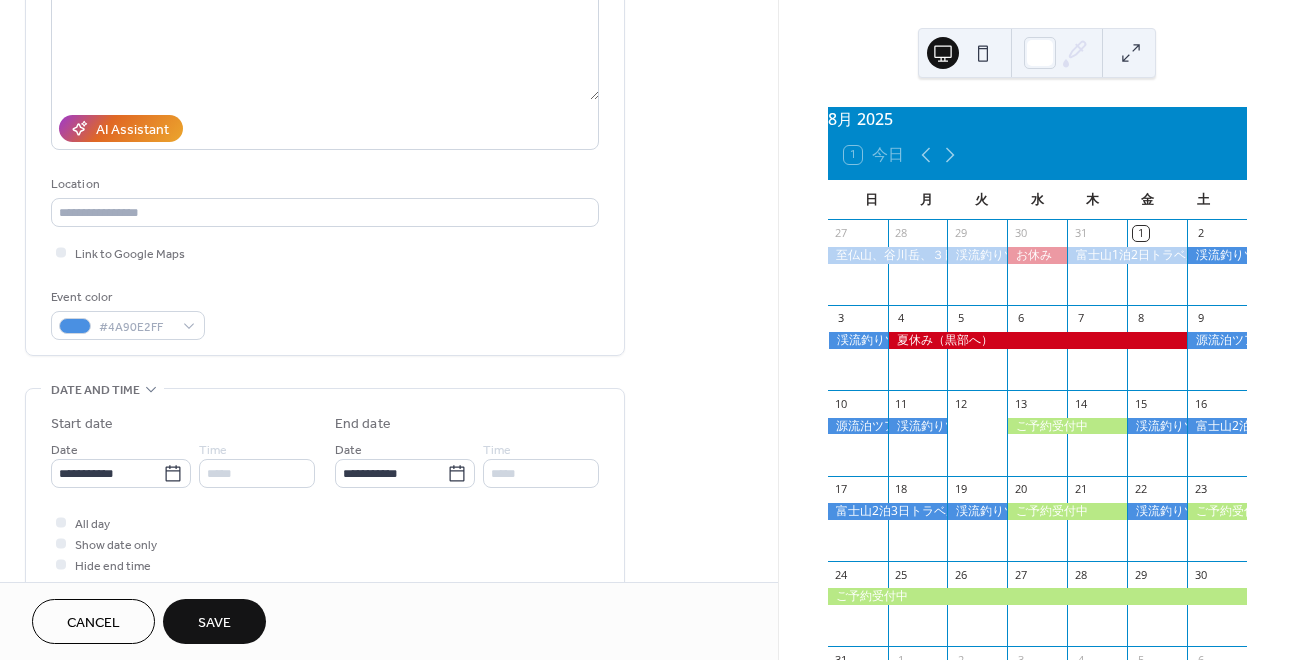 click on "Save" at bounding box center [214, 621] 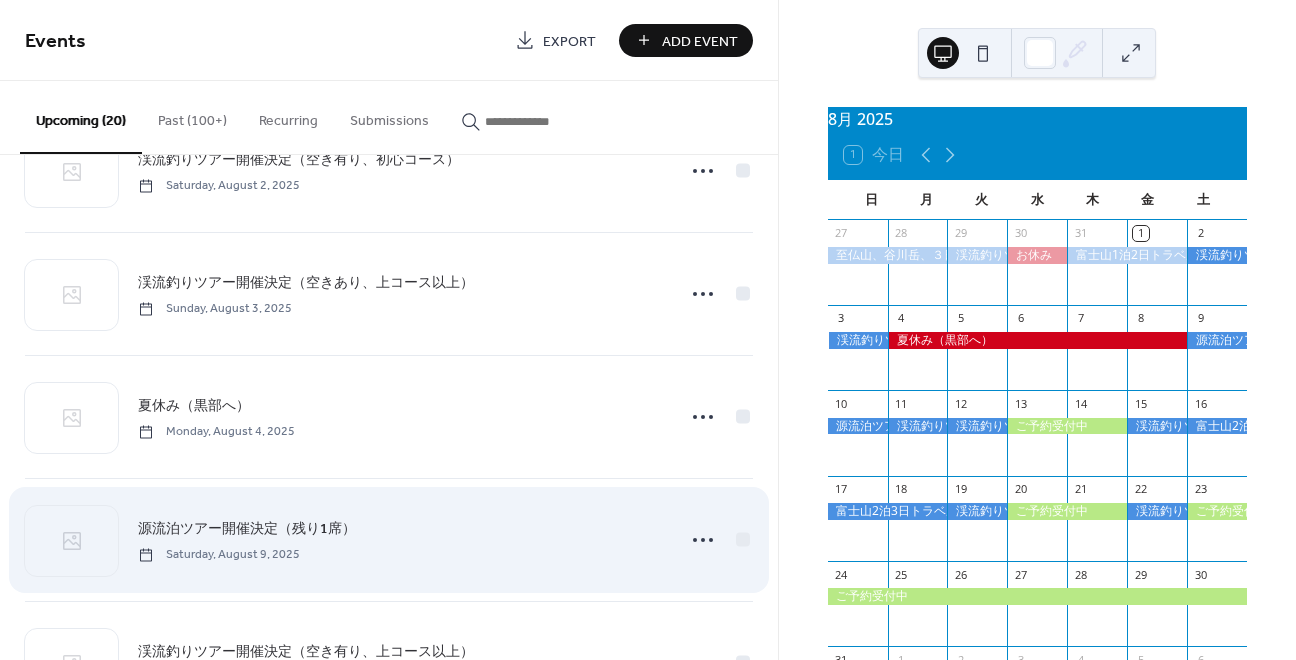 scroll, scrollTop: 89, scrollLeft: 0, axis: vertical 